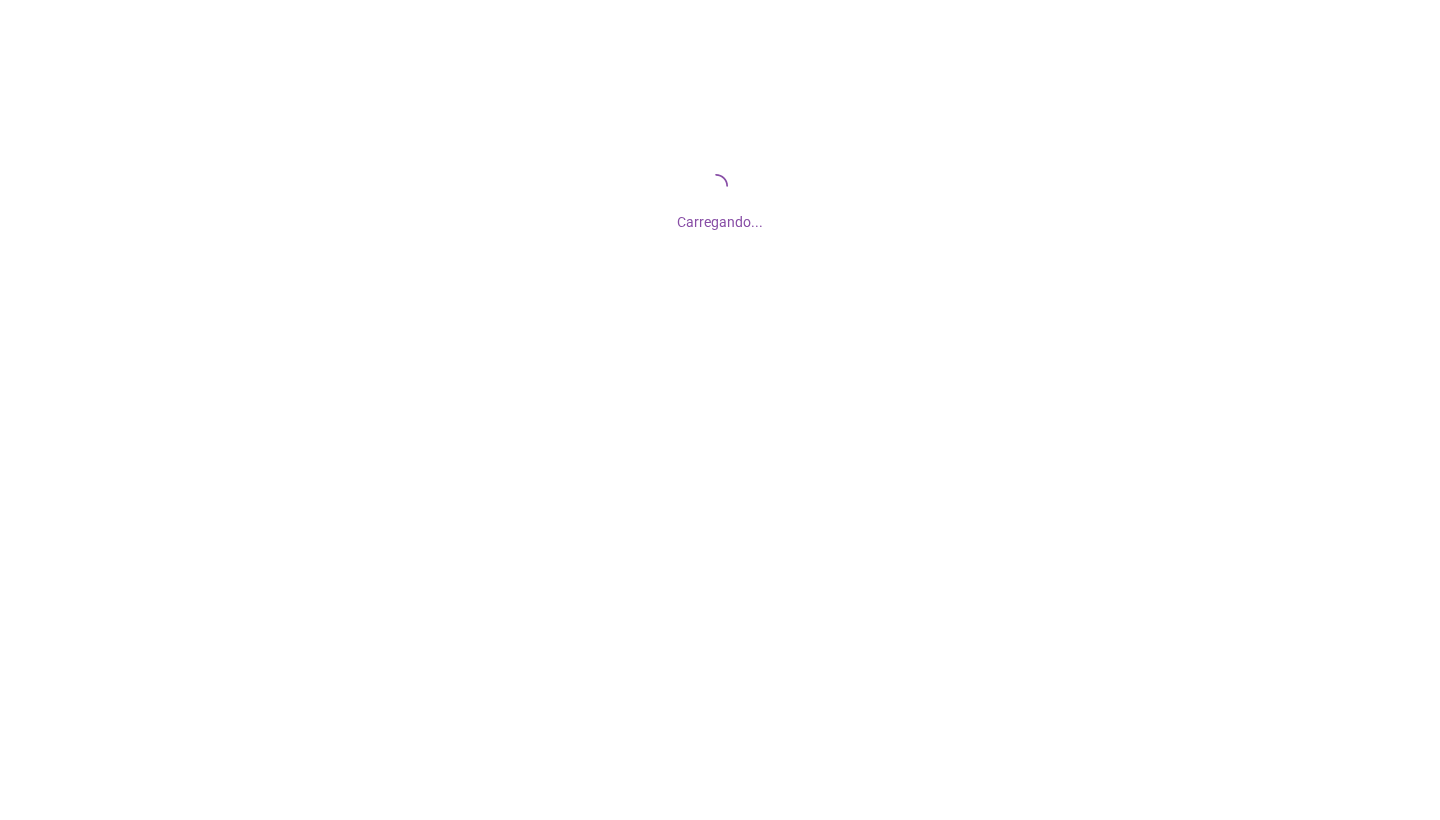 scroll, scrollTop: 0, scrollLeft: 0, axis: both 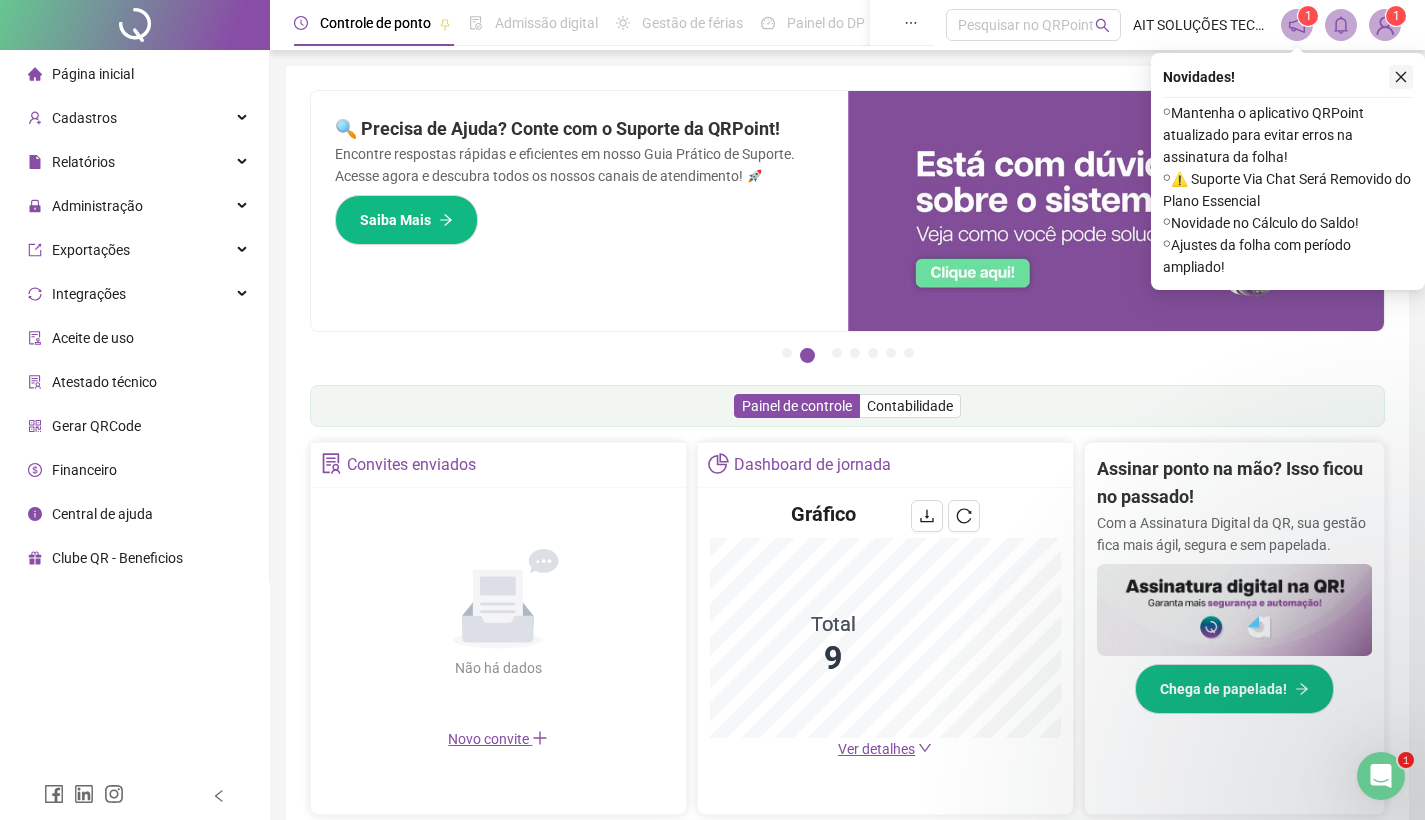 click 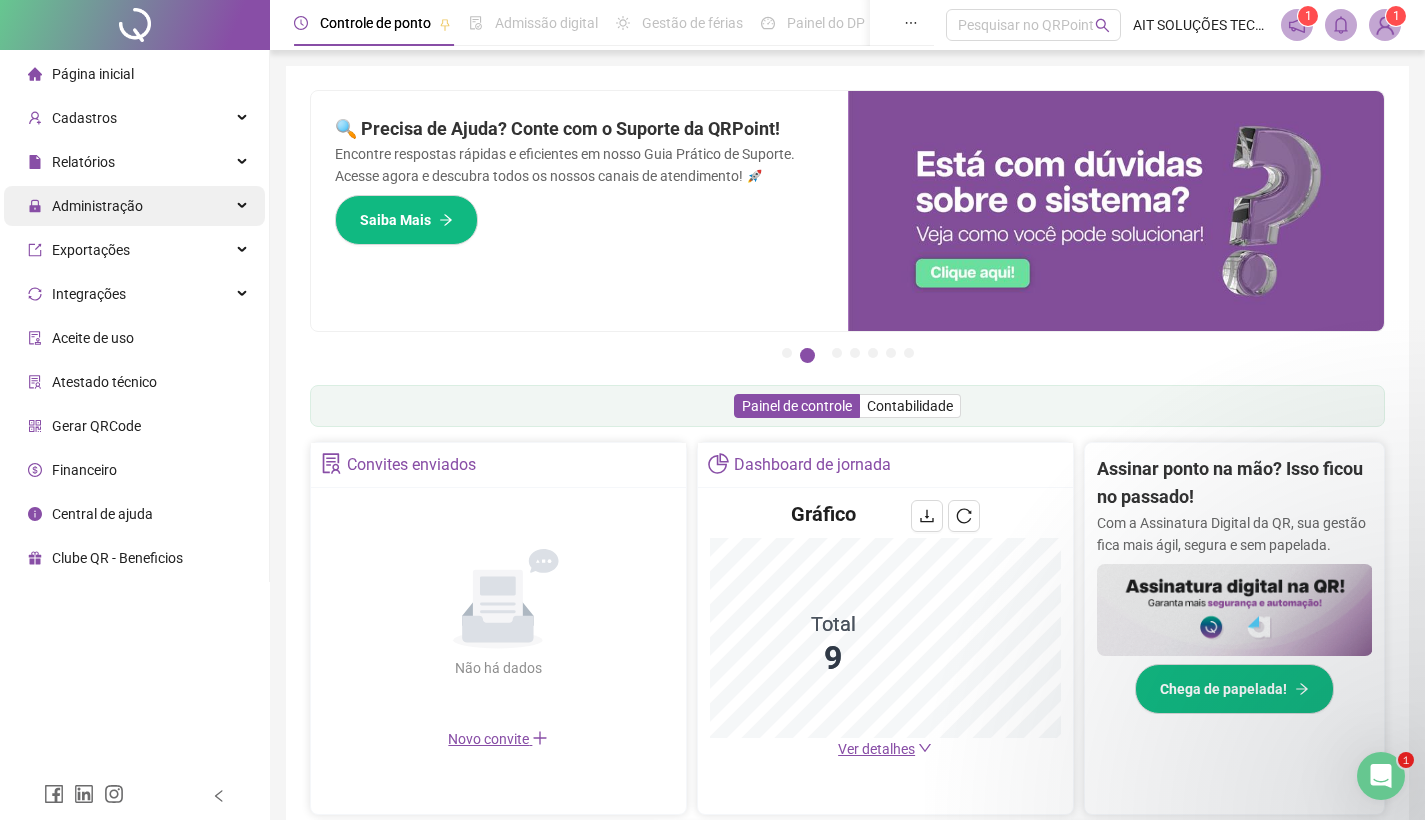 click on "Administração" at bounding box center (97, 206) 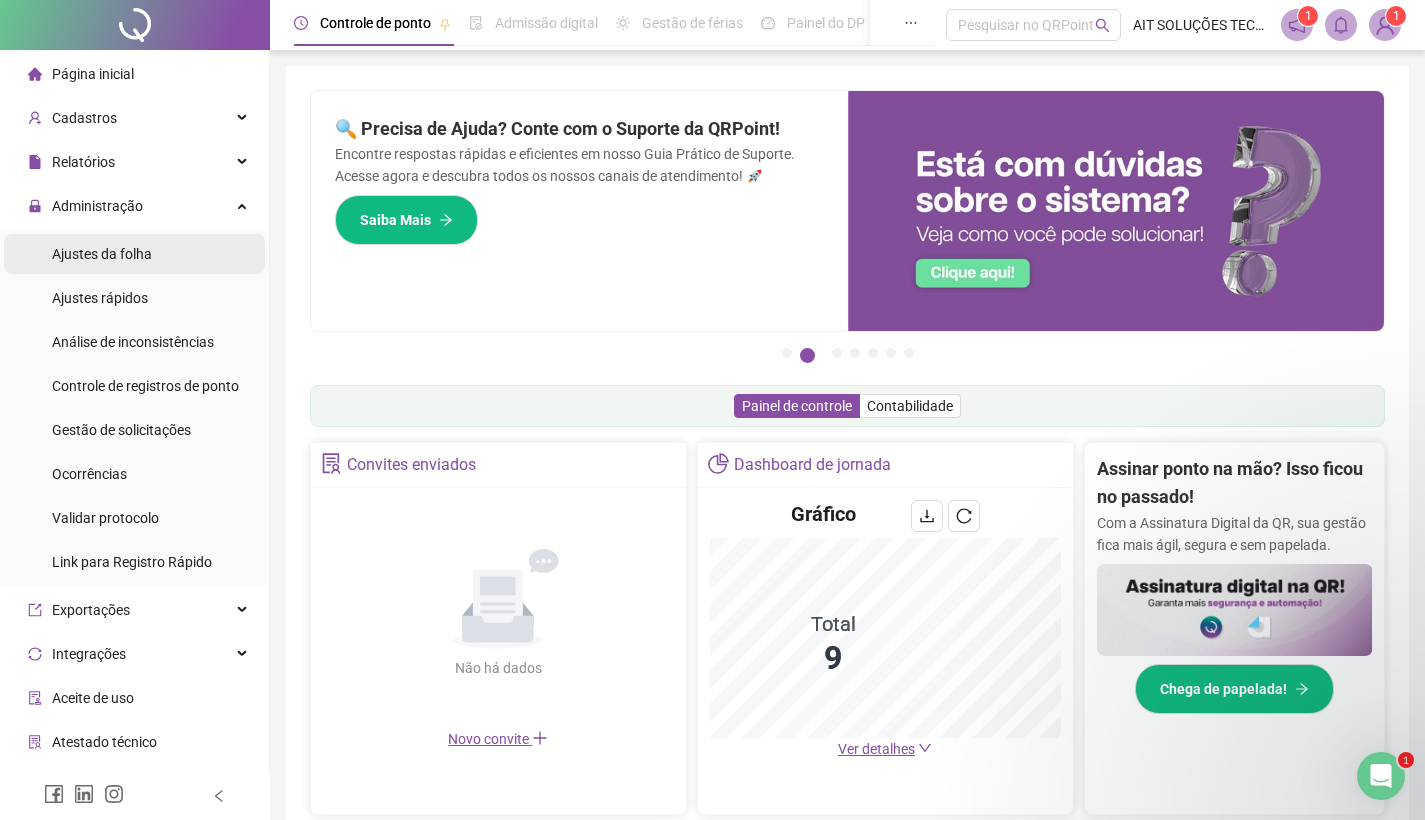 click on "Ajustes da folha" at bounding box center (102, 254) 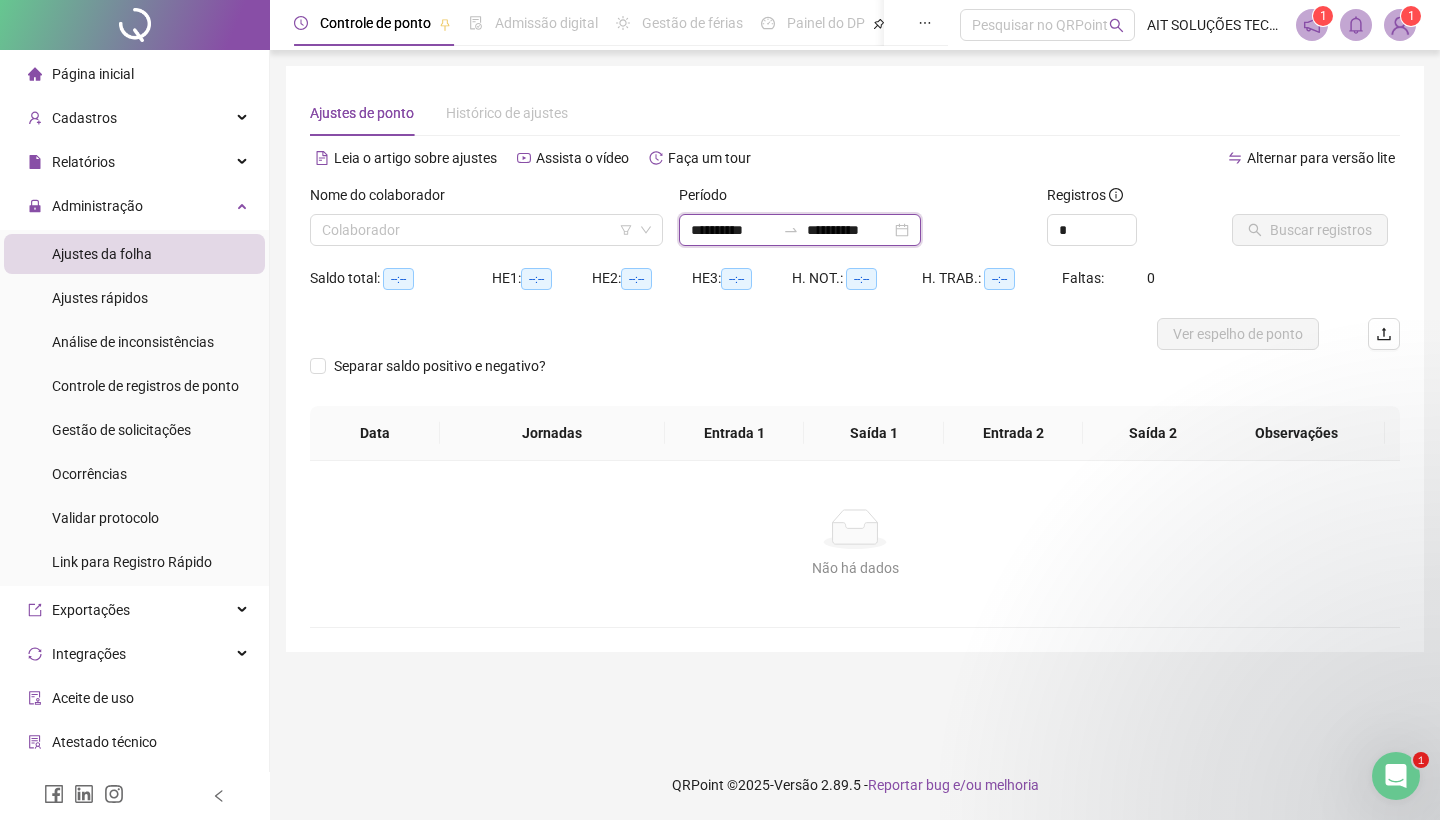click on "**********" at bounding box center [733, 230] 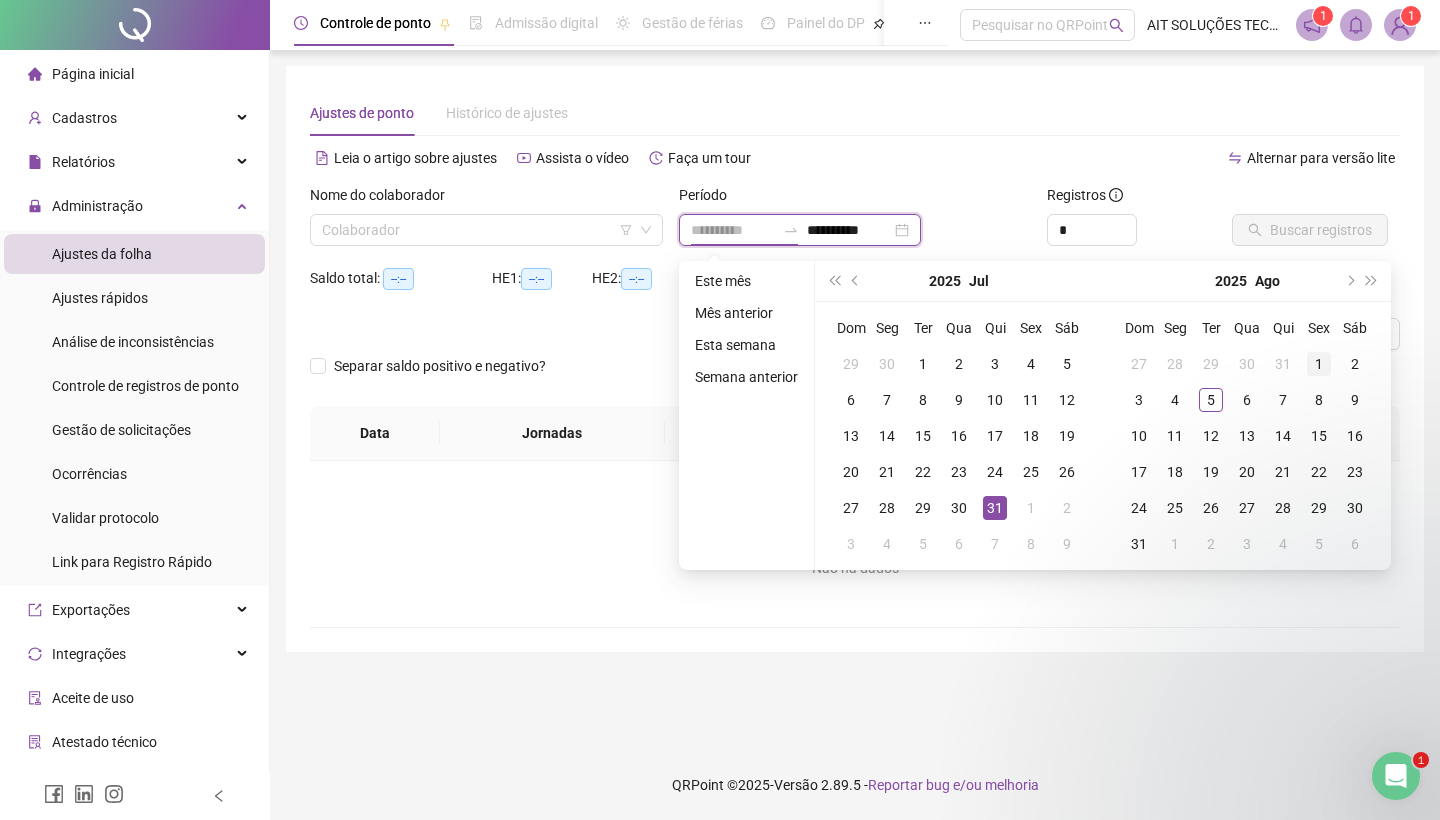 type on "**********" 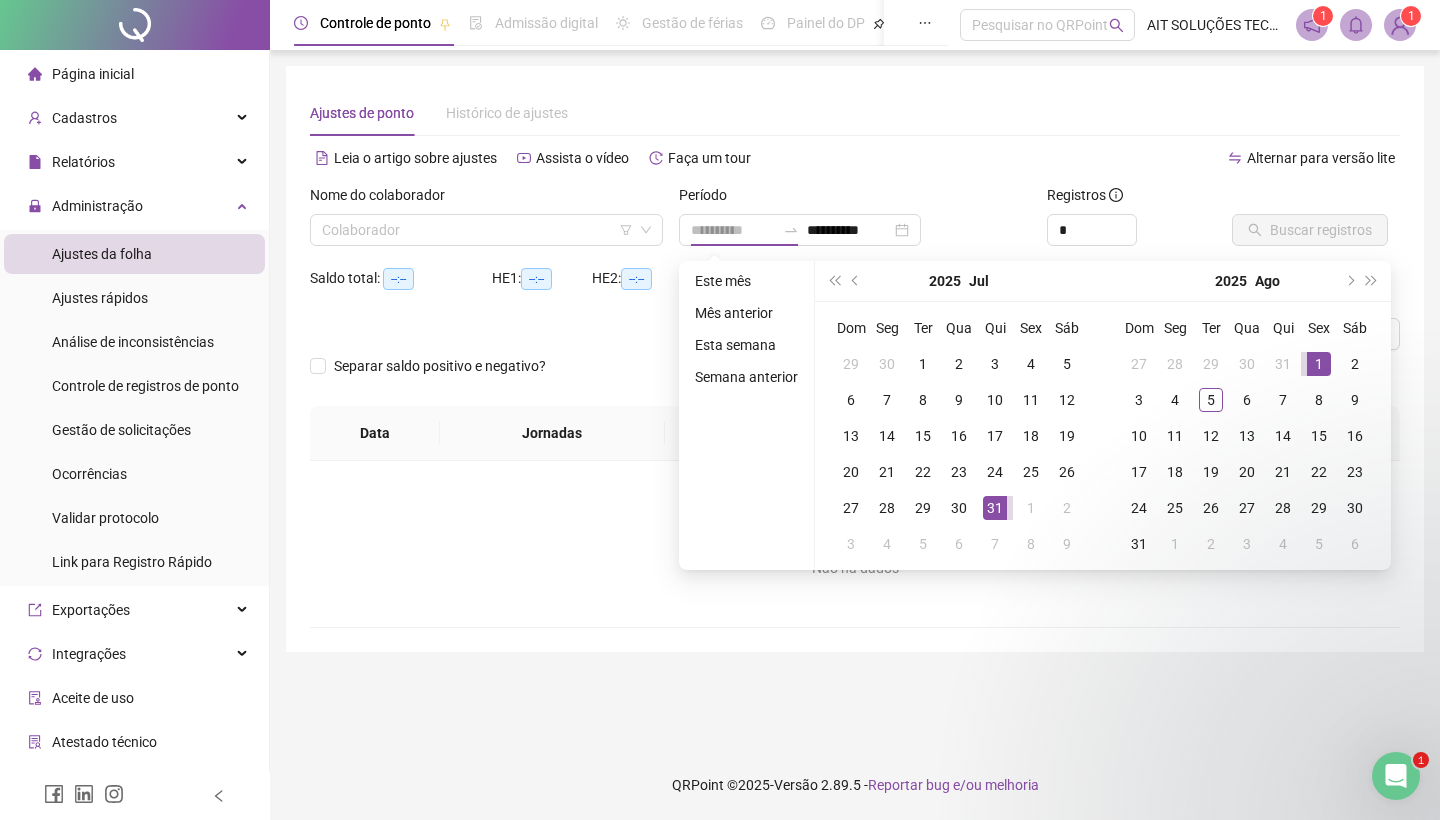 click on "1" at bounding box center [1319, 364] 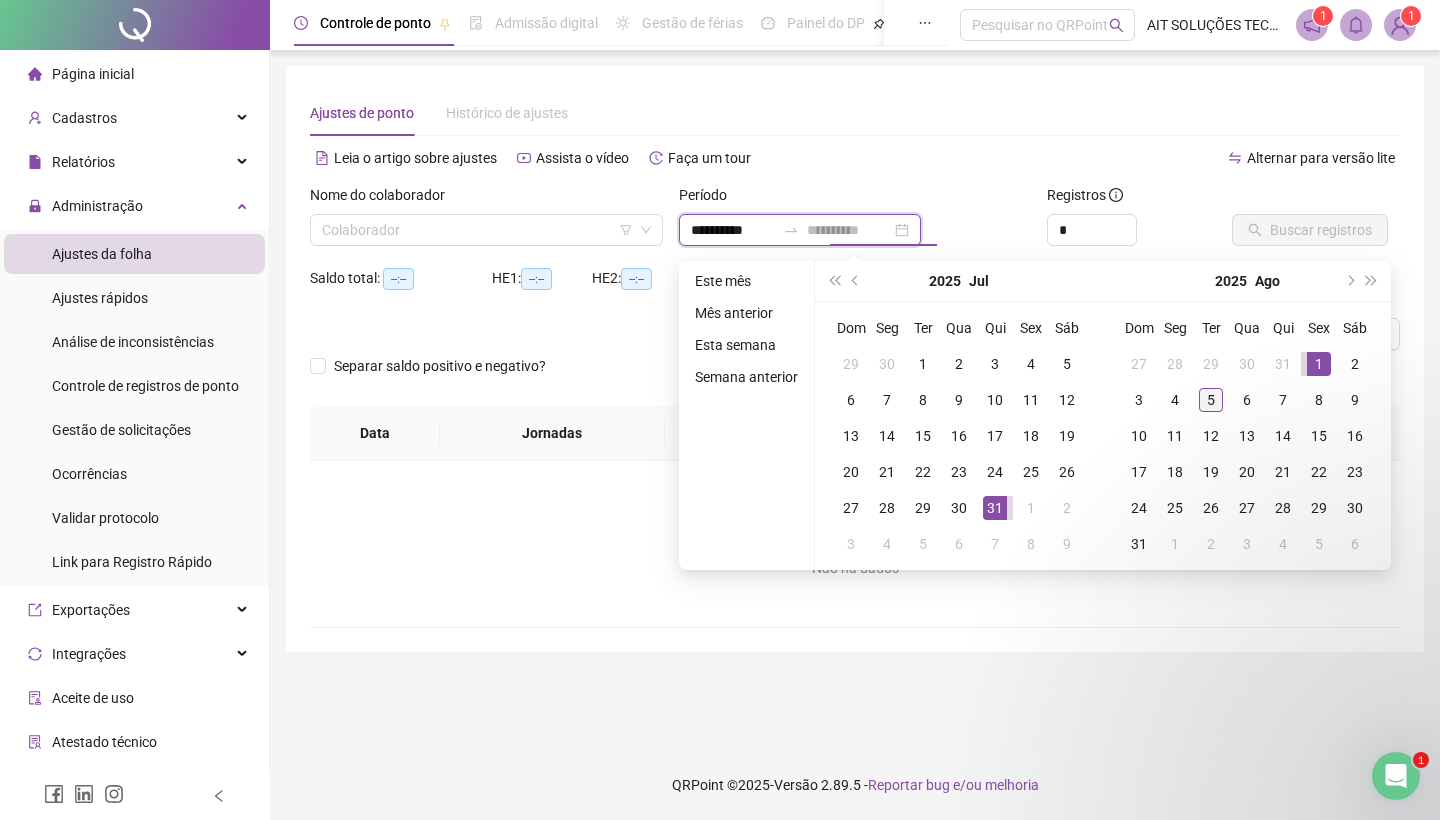type on "**********" 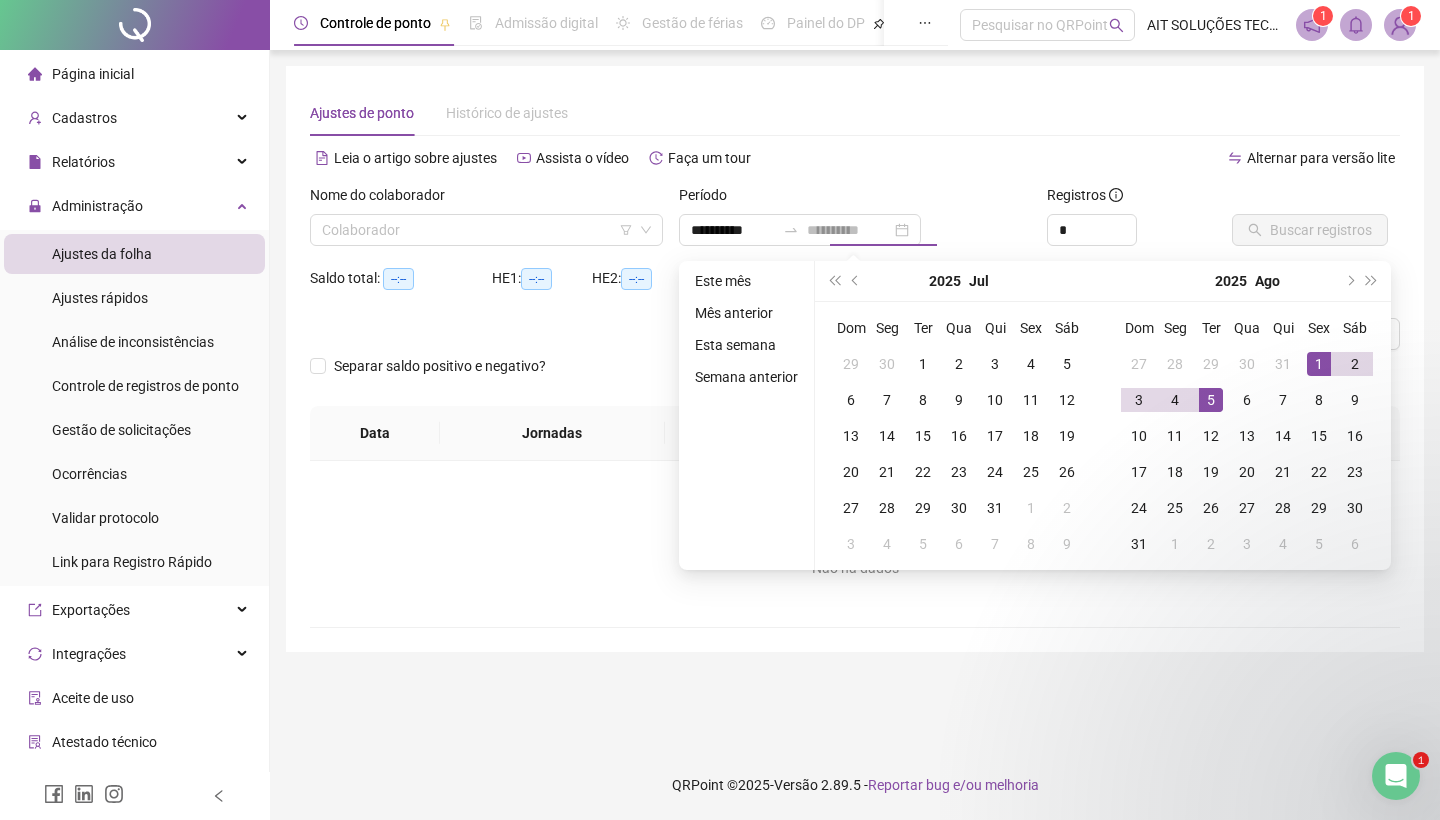 click on "5" at bounding box center [1211, 400] 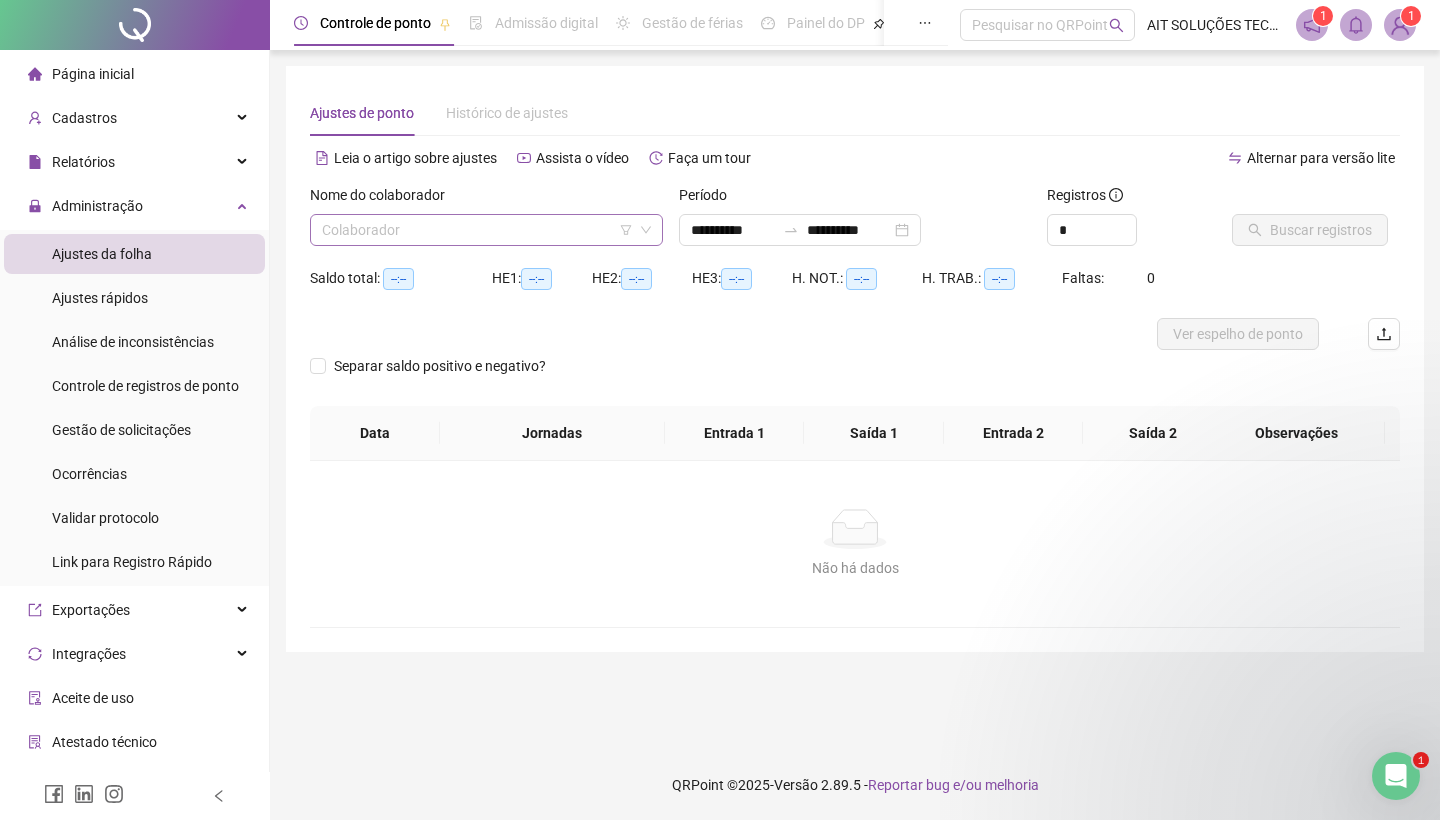 click at bounding box center [477, 230] 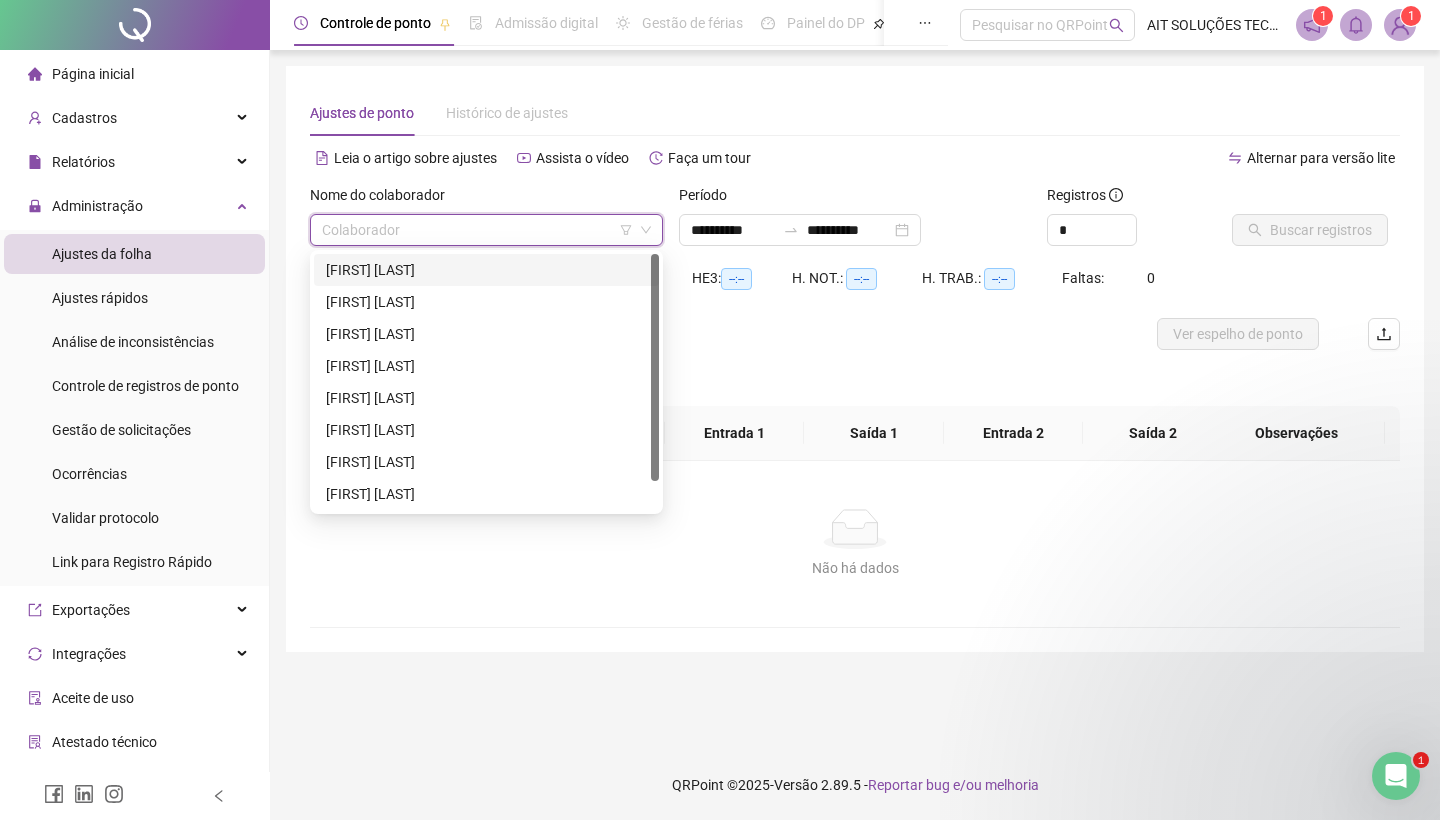 click on "[FIRST] [LAST]" at bounding box center [486, 270] 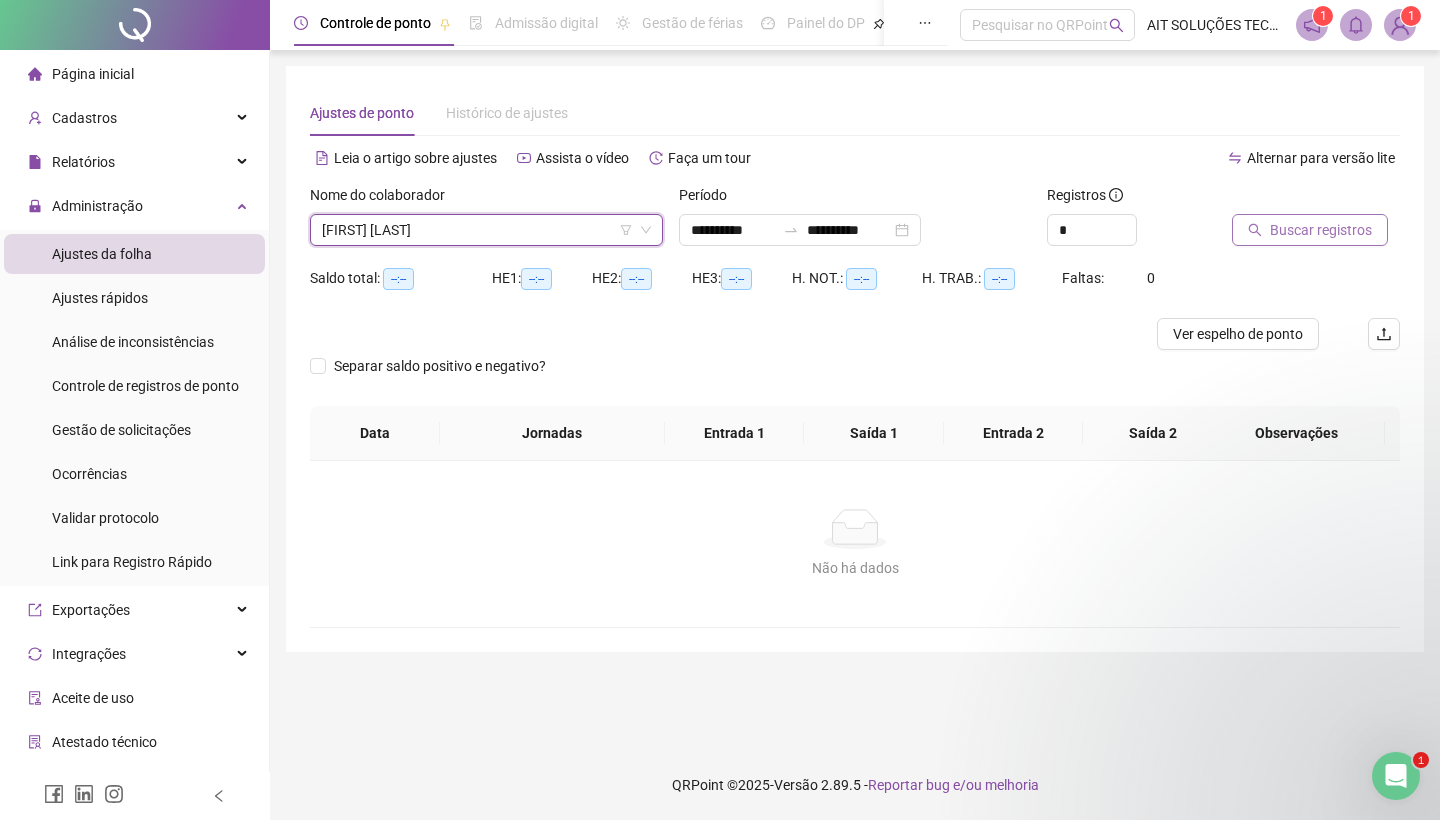 click on "Buscar registros" at bounding box center (1321, 230) 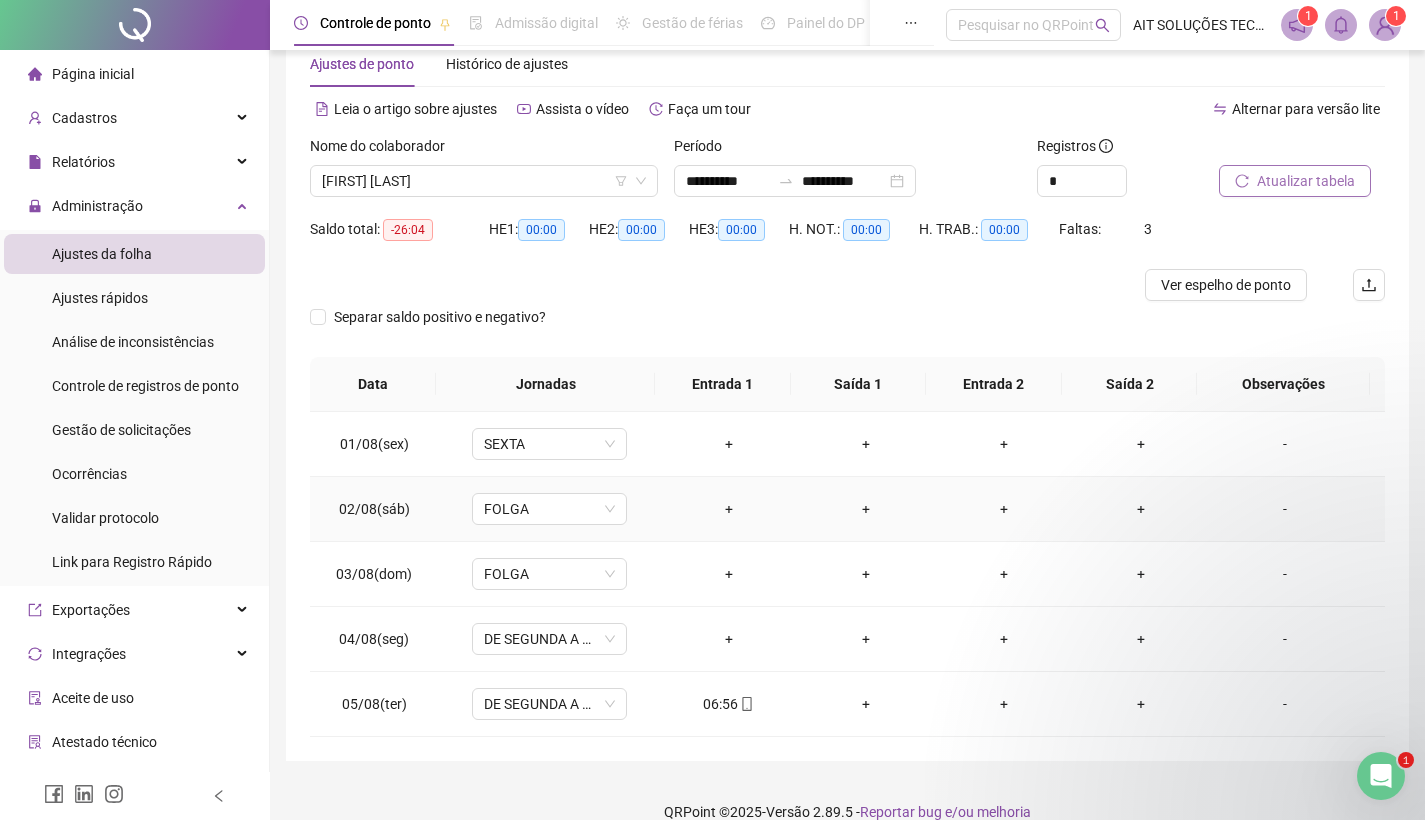 scroll, scrollTop: 76, scrollLeft: 0, axis: vertical 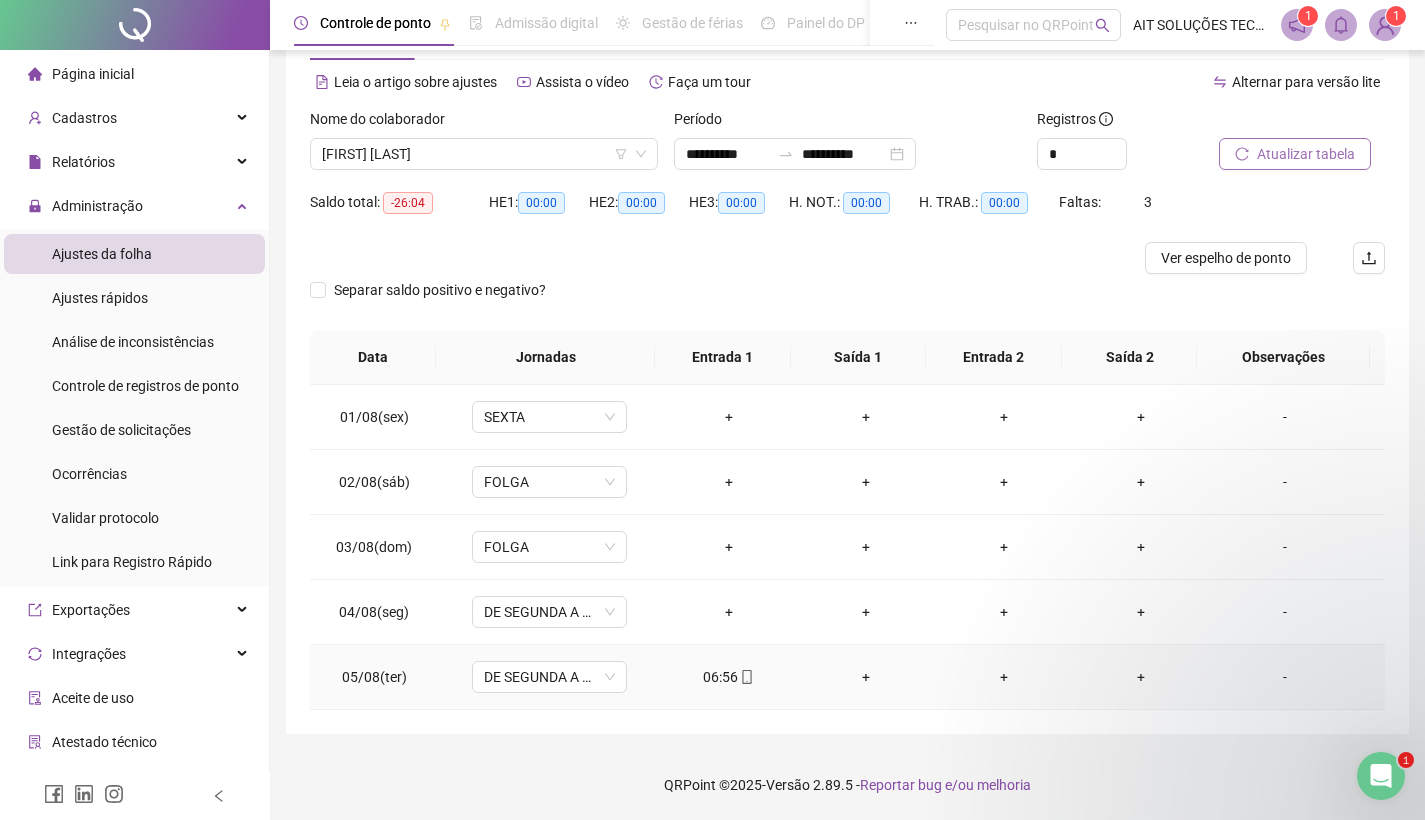 click on "06:56" at bounding box center [729, 677] 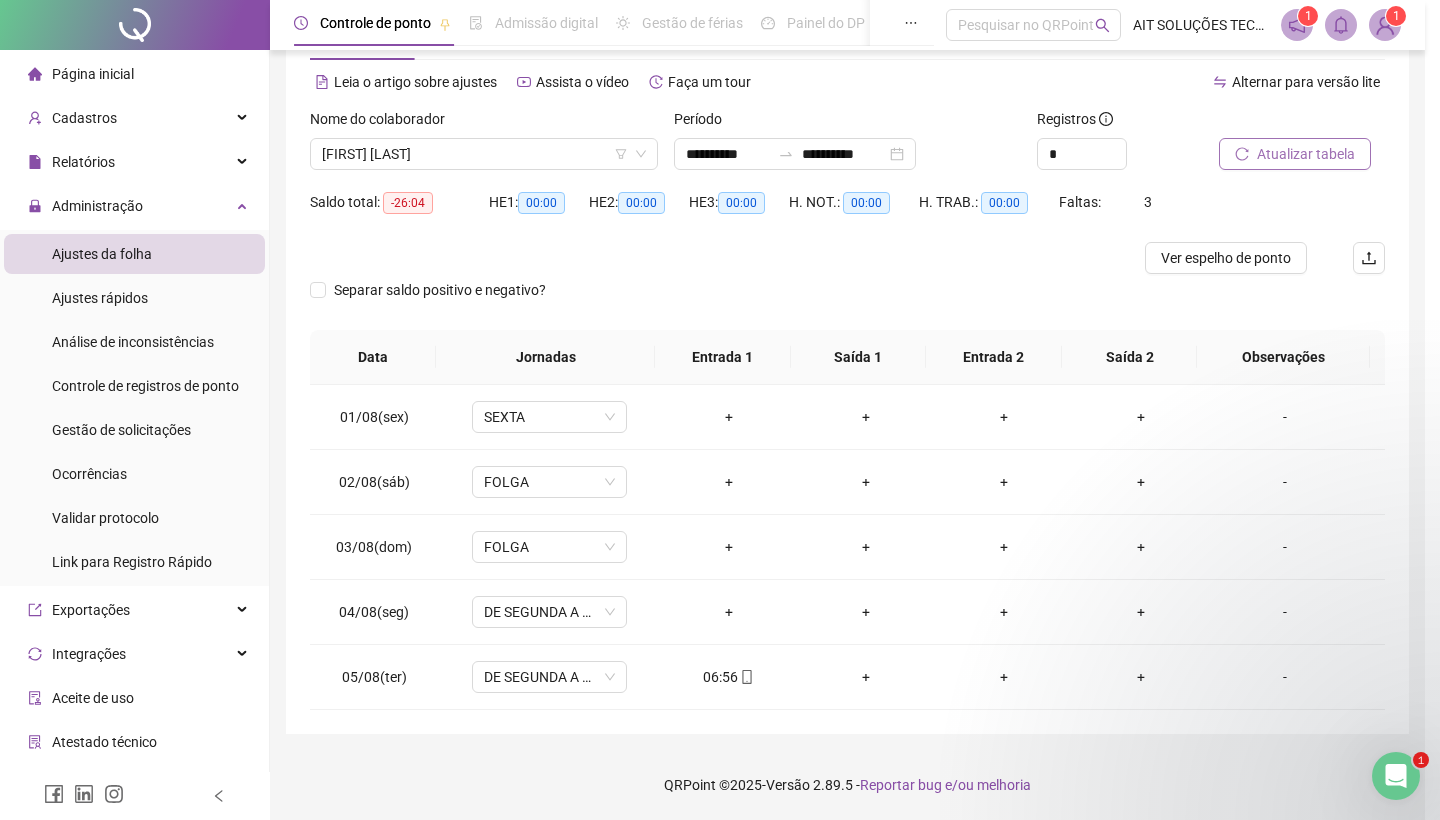 type on "**********" 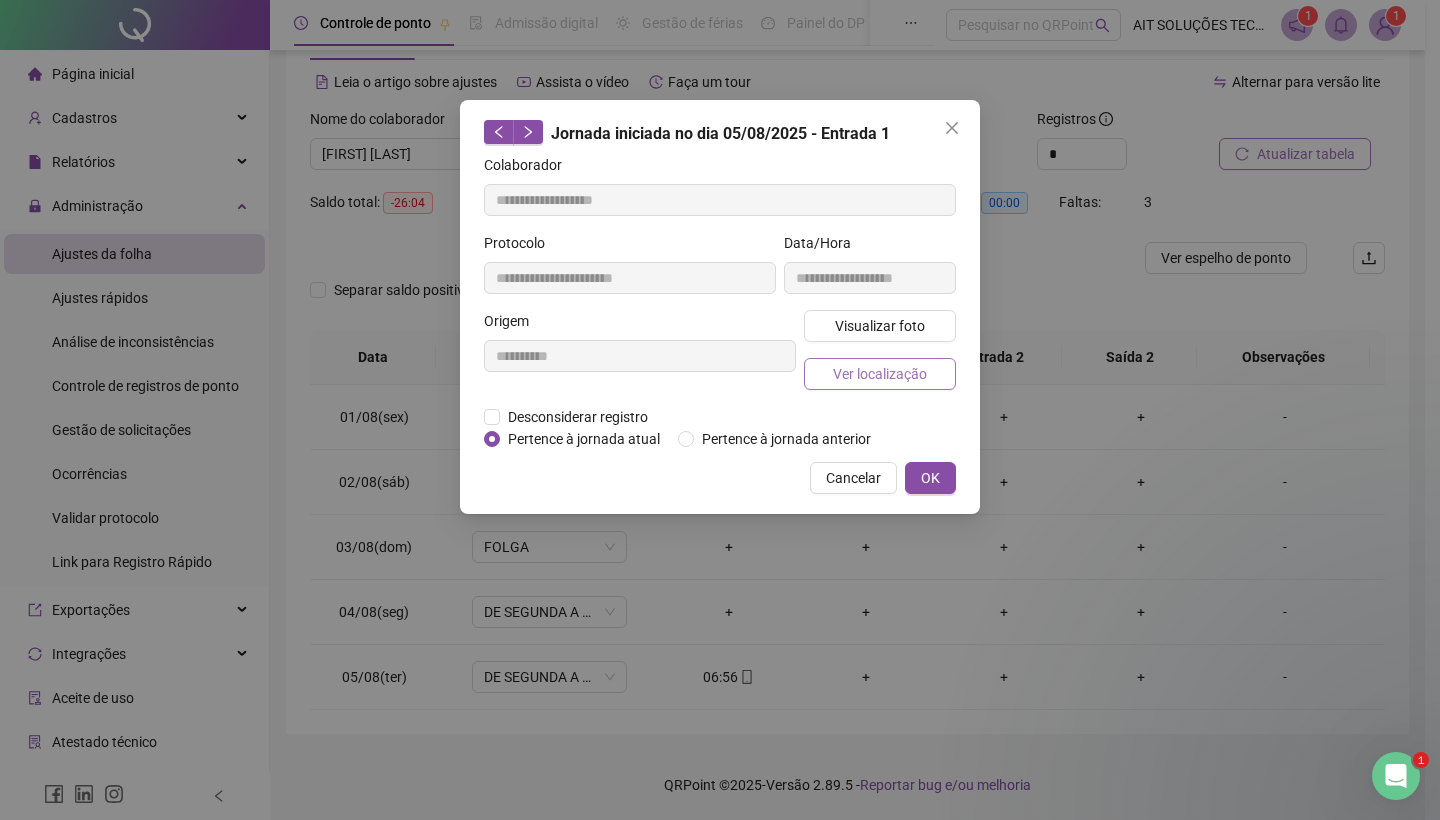 click on "Ver localização" at bounding box center (880, 374) 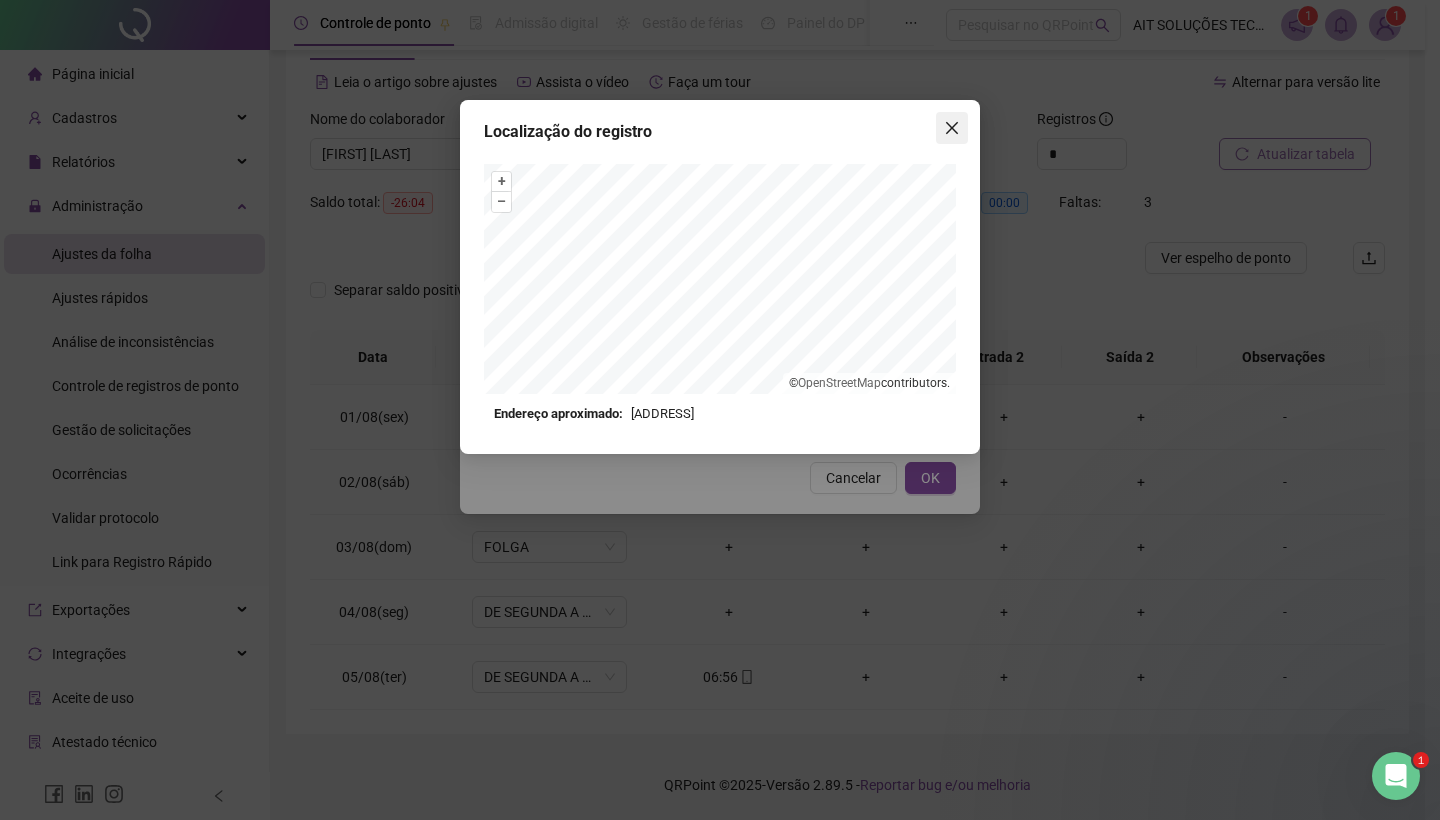 click 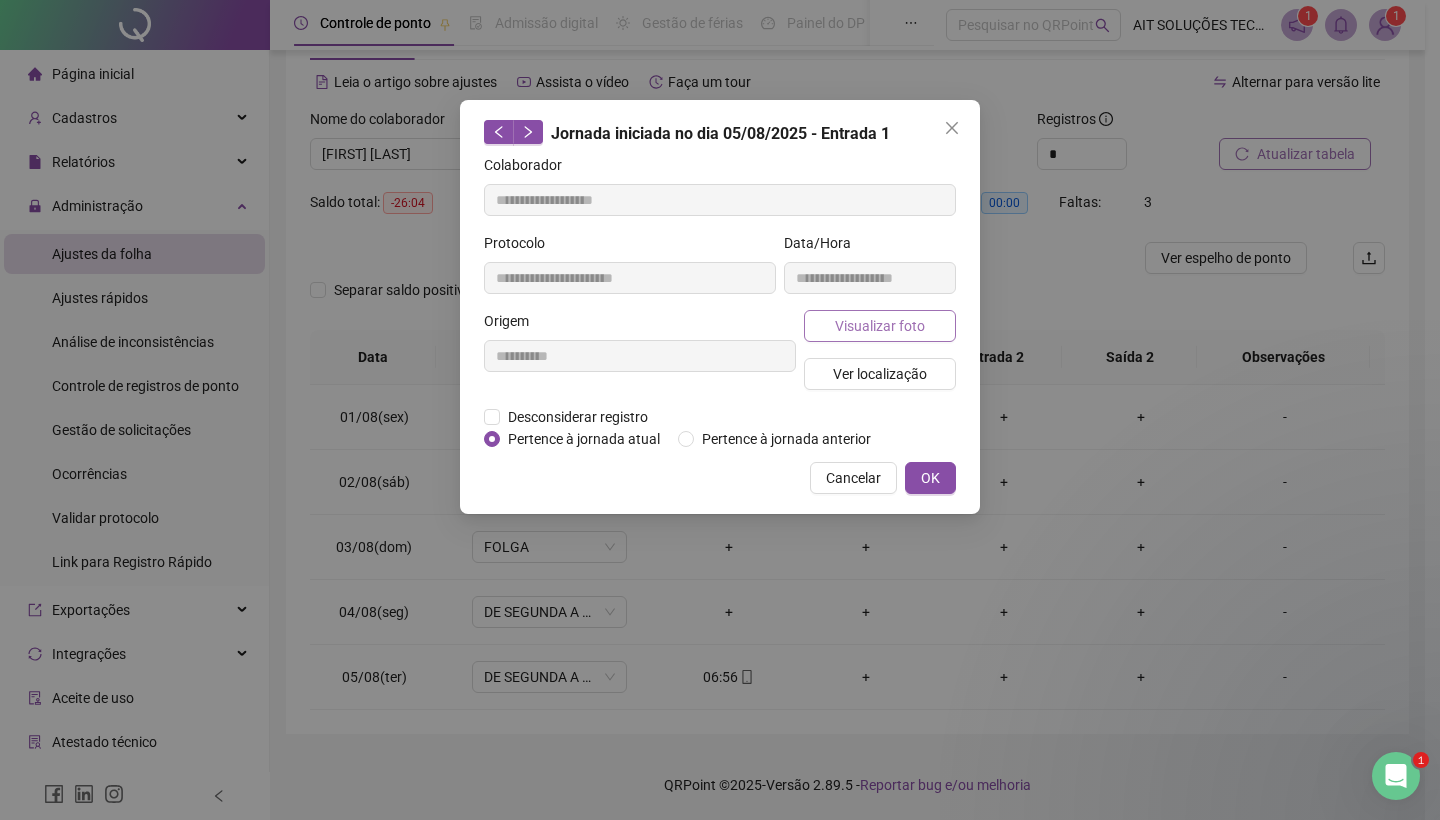 click on "Visualizar foto" at bounding box center [880, 326] 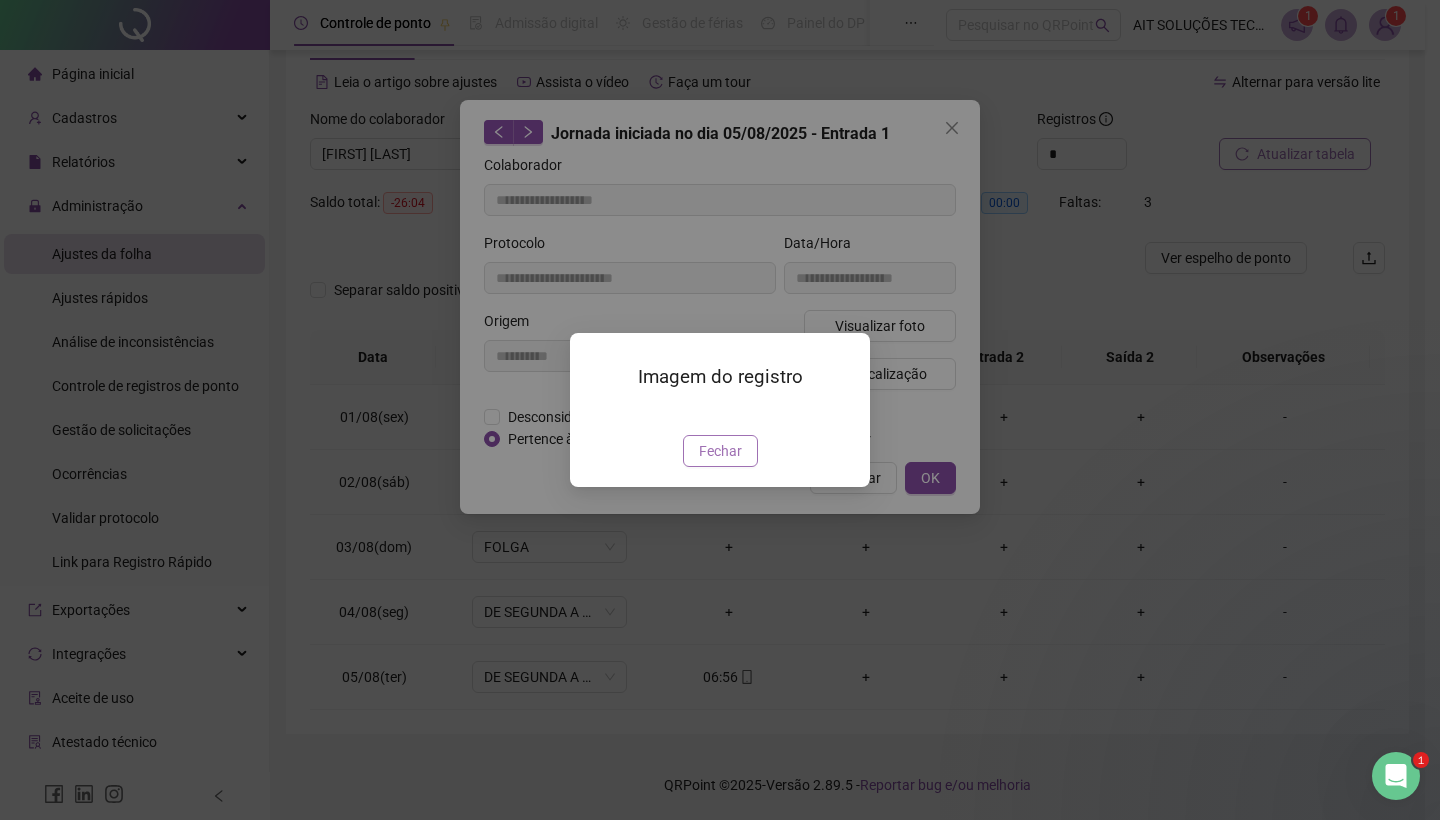 click on "Fechar" at bounding box center [720, 451] 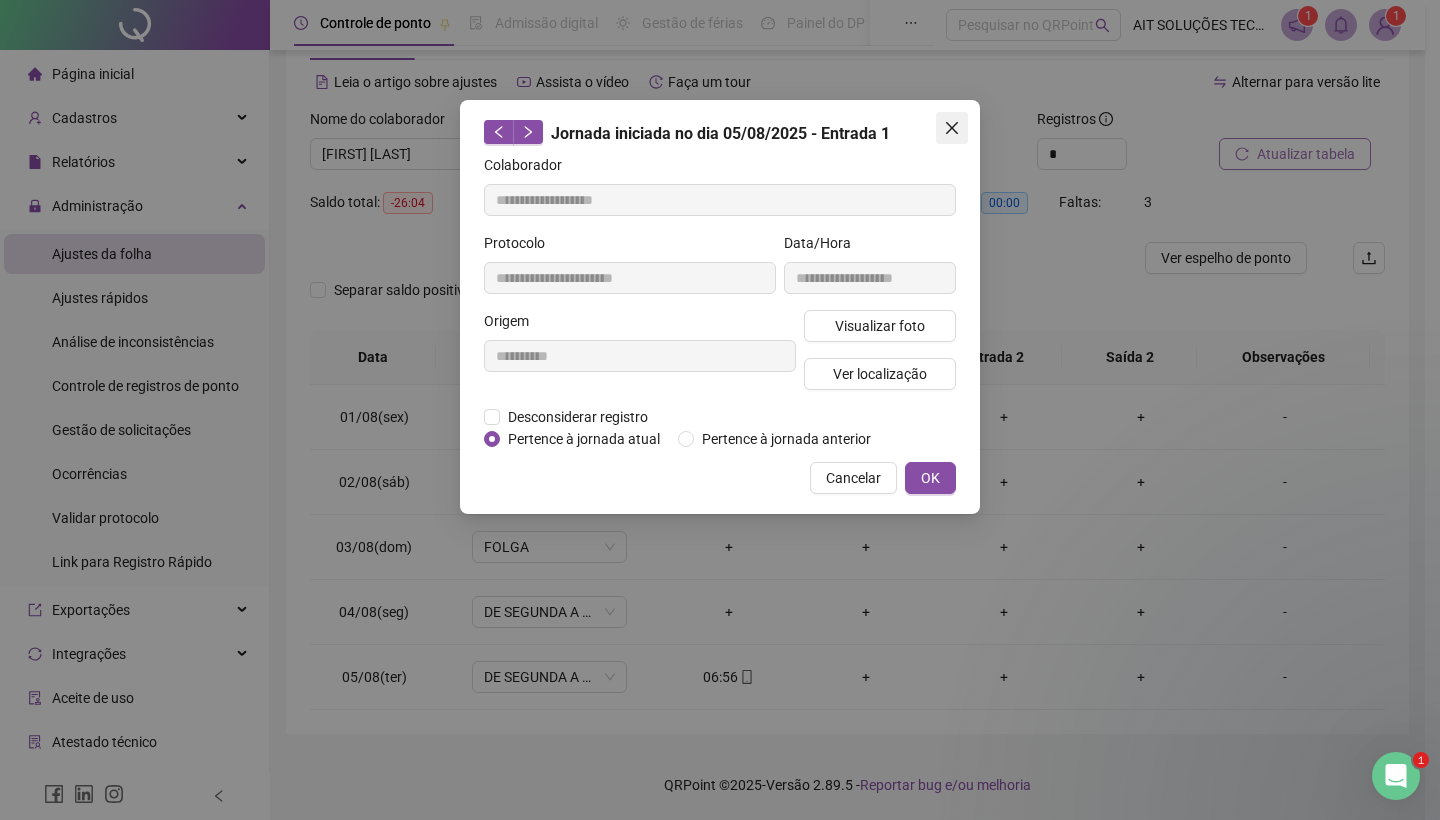 click 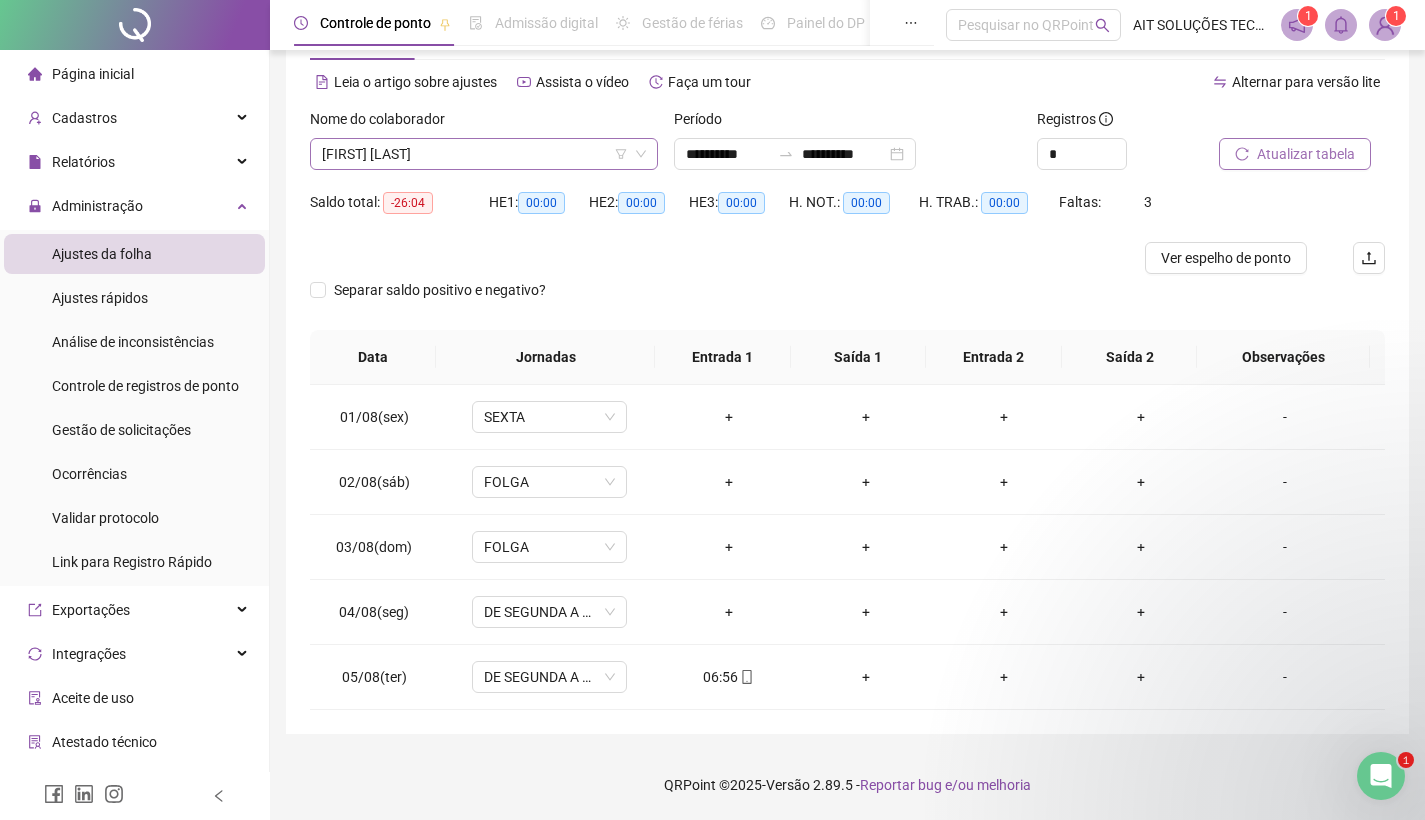 click on "[FIRST] [LAST]" at bounding box center (484, 154) 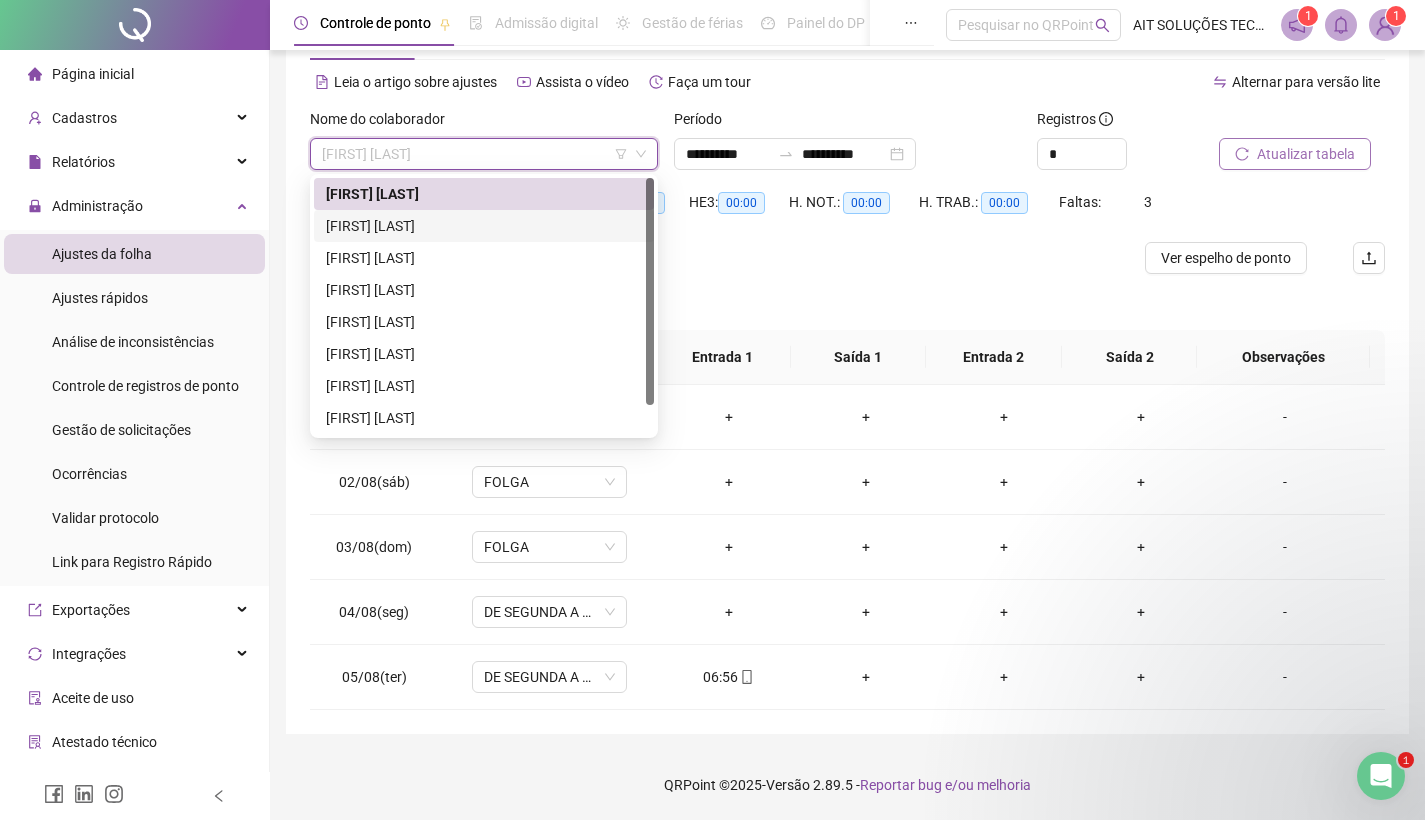click on "[FIRST] [LAST]" at bounding box center [484, 226] 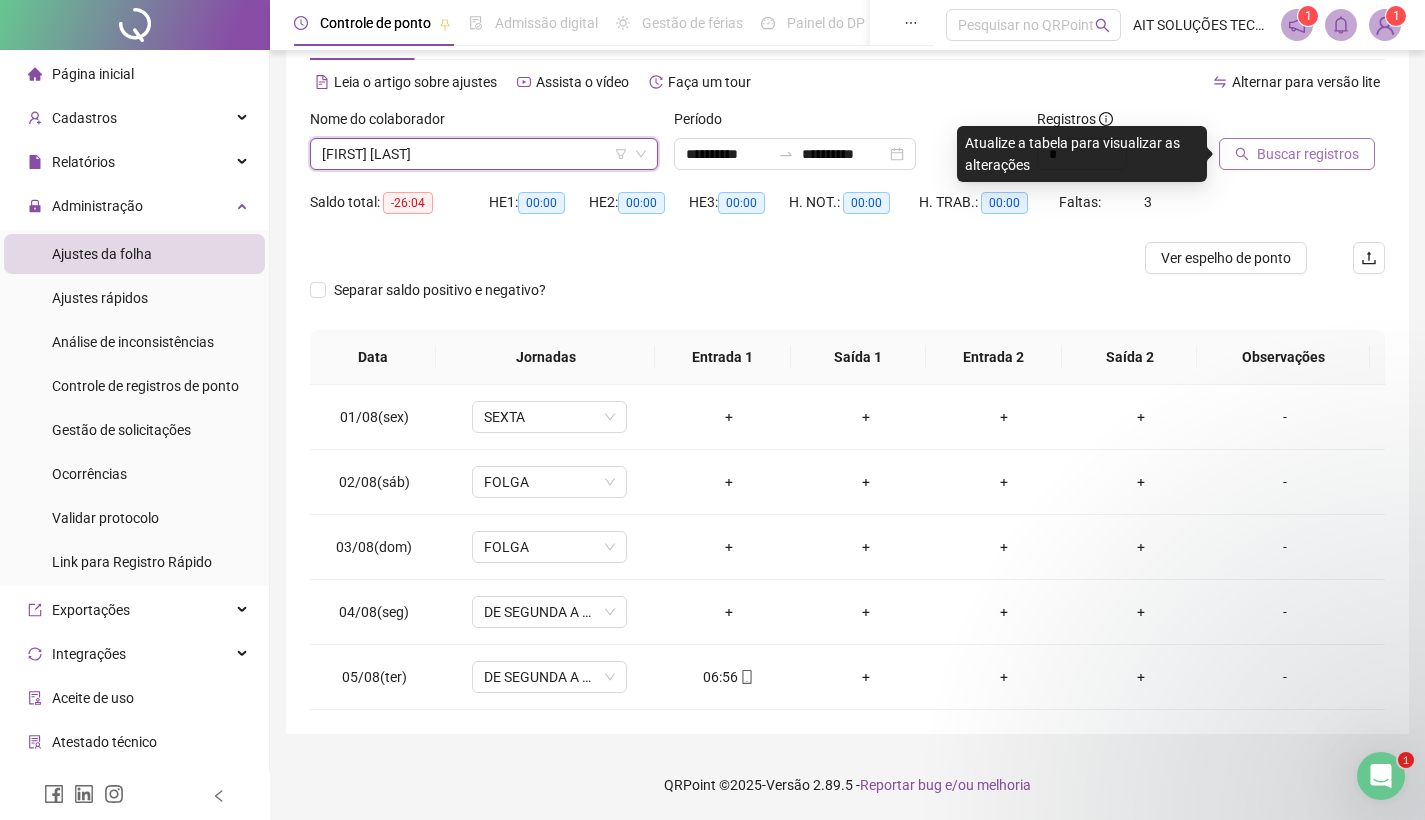 click on "Buscar registros" at bounding box center (1308, 154) 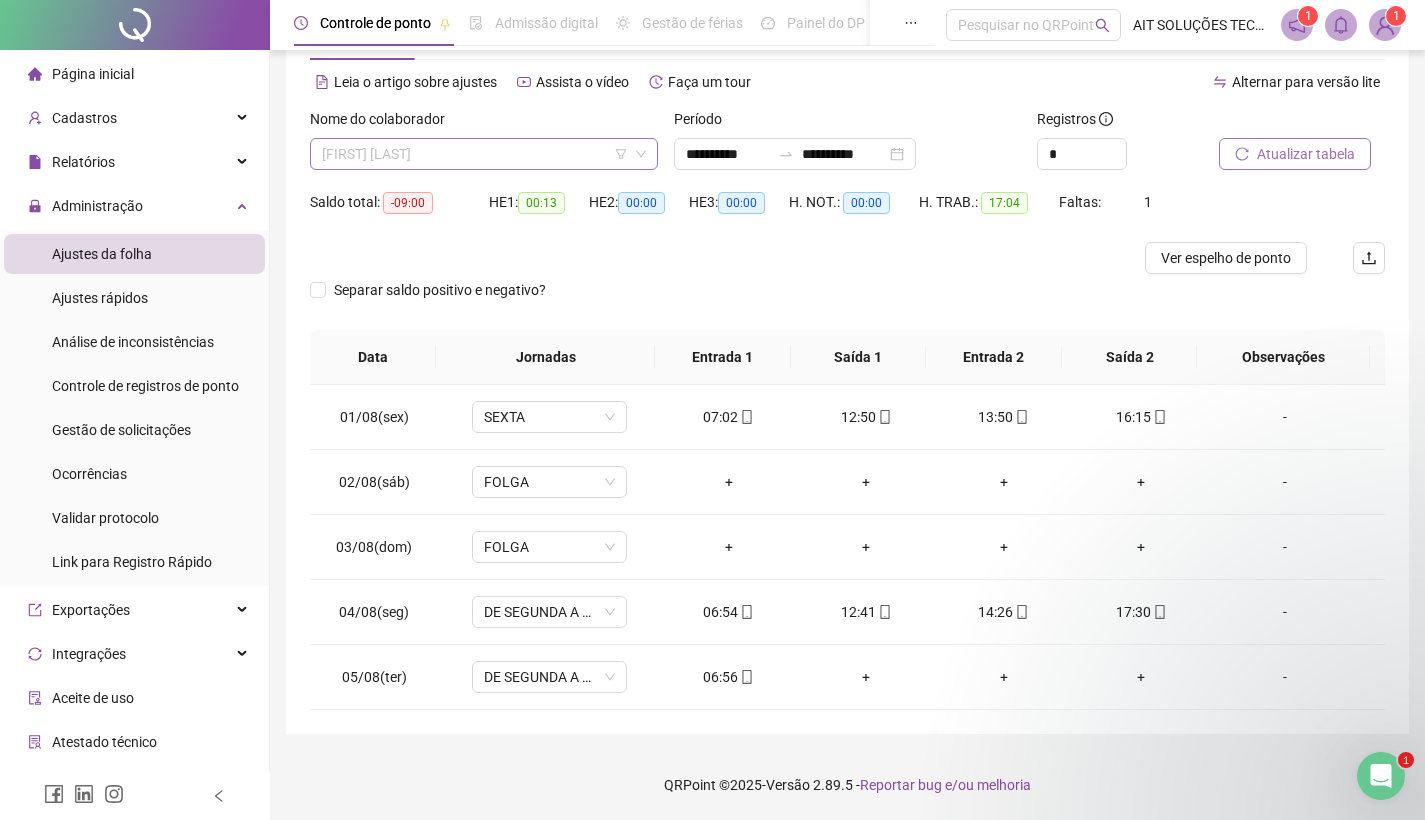 click on "[FIRST] [LAST]" at bounding box center [484, 154] 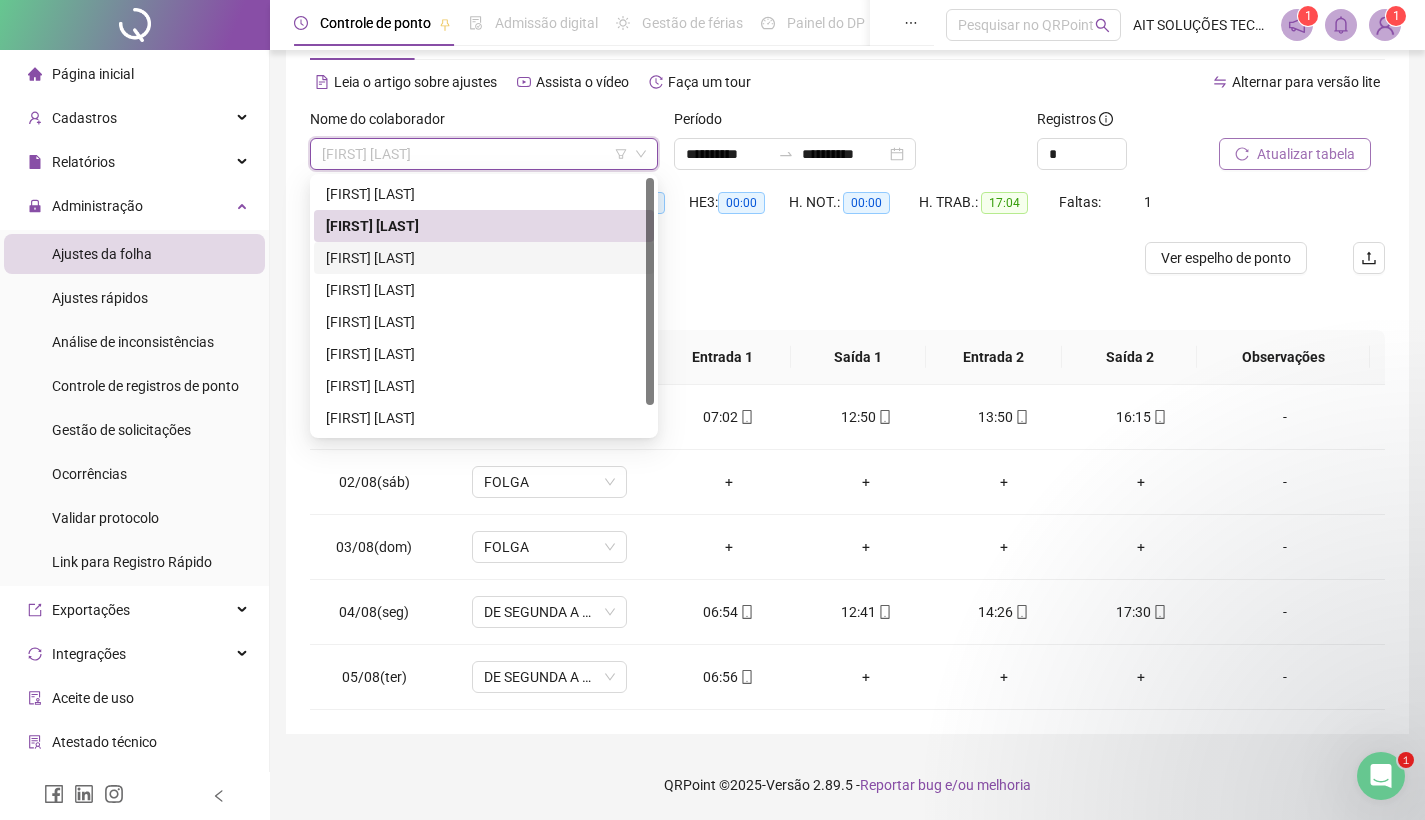 click on "[FIRST] [LAST]" at bounding box center [484, 258] 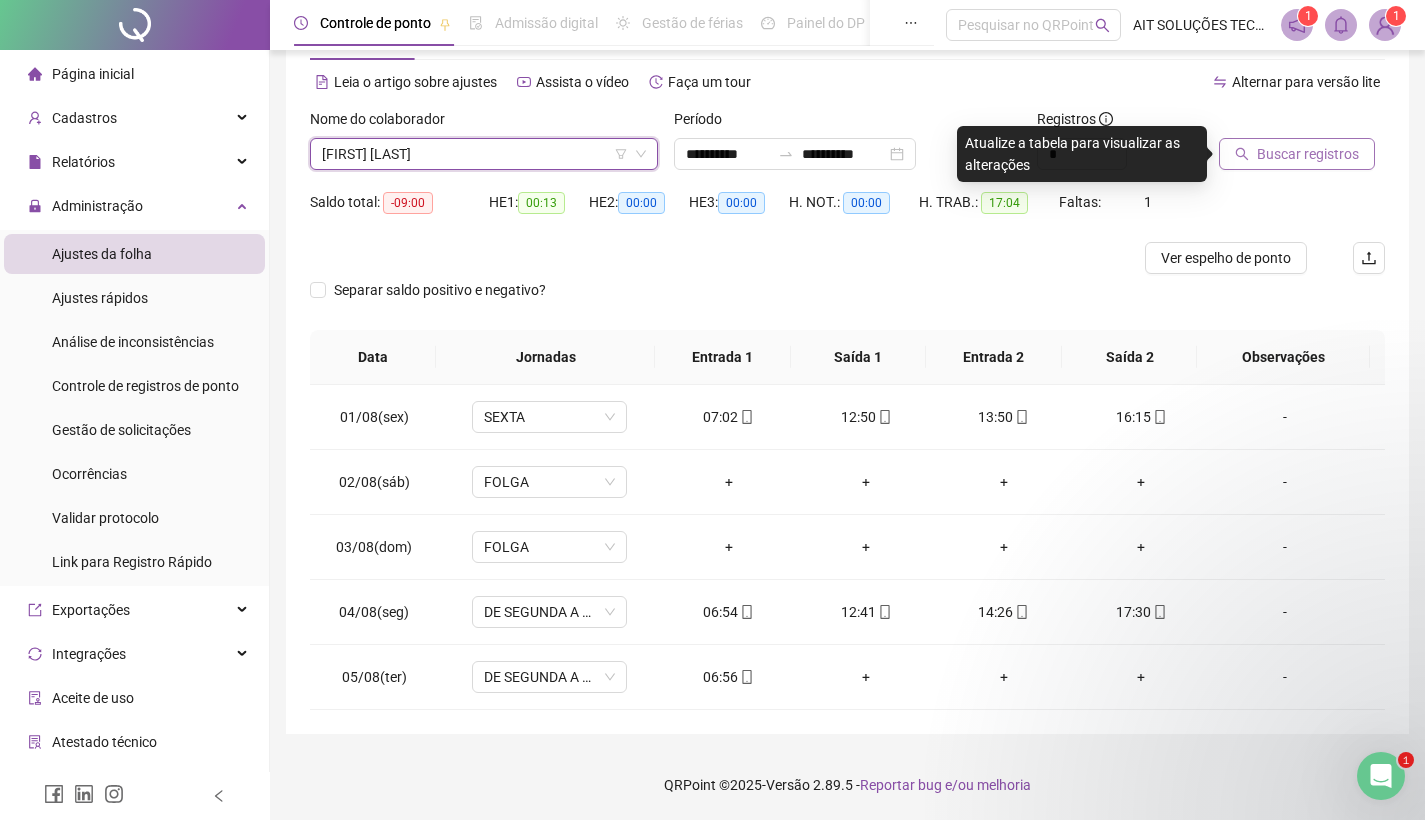 click on "Buscar registros" at bounding box center [1308, 154] 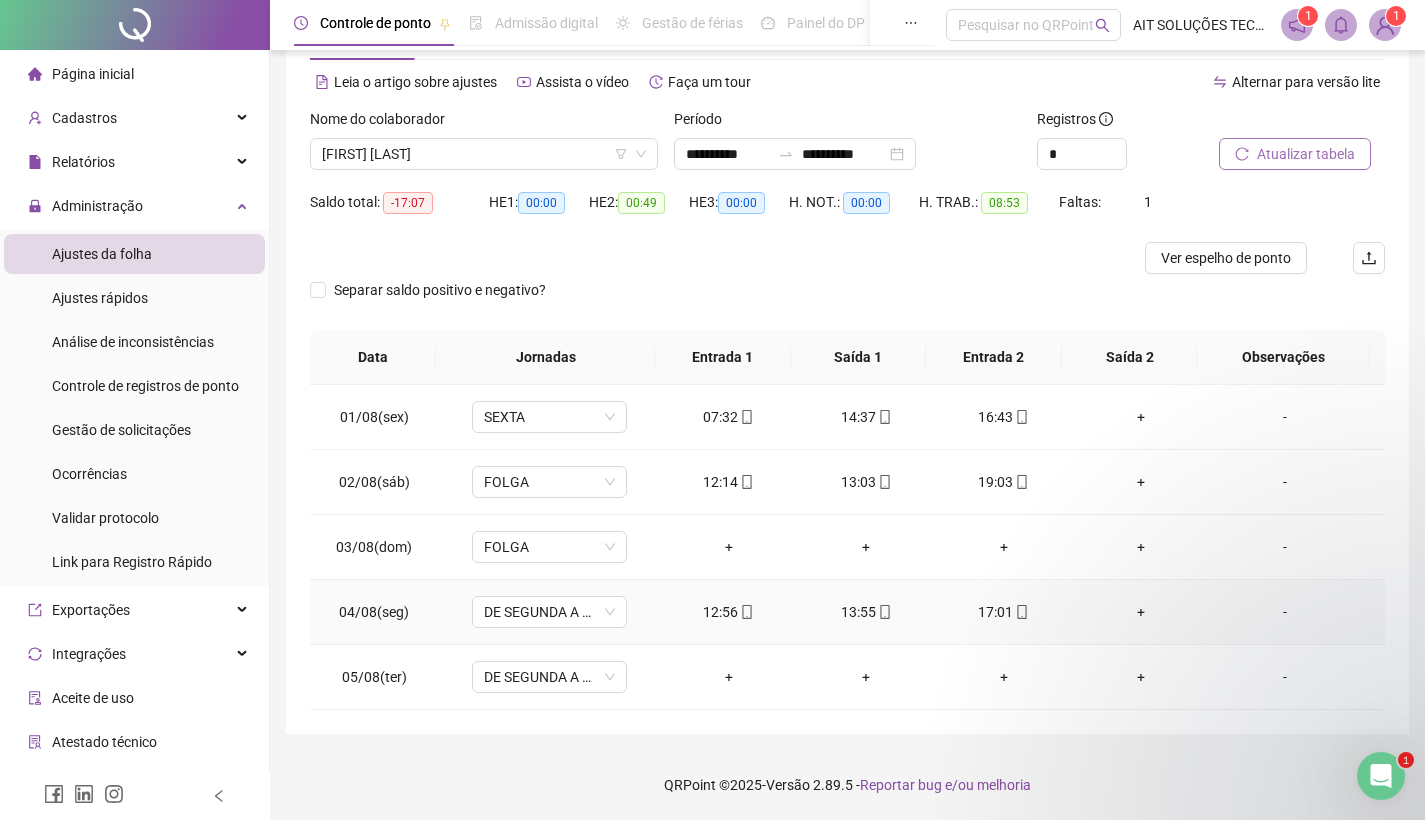 click on "+" at bounding box center [1142, 612] 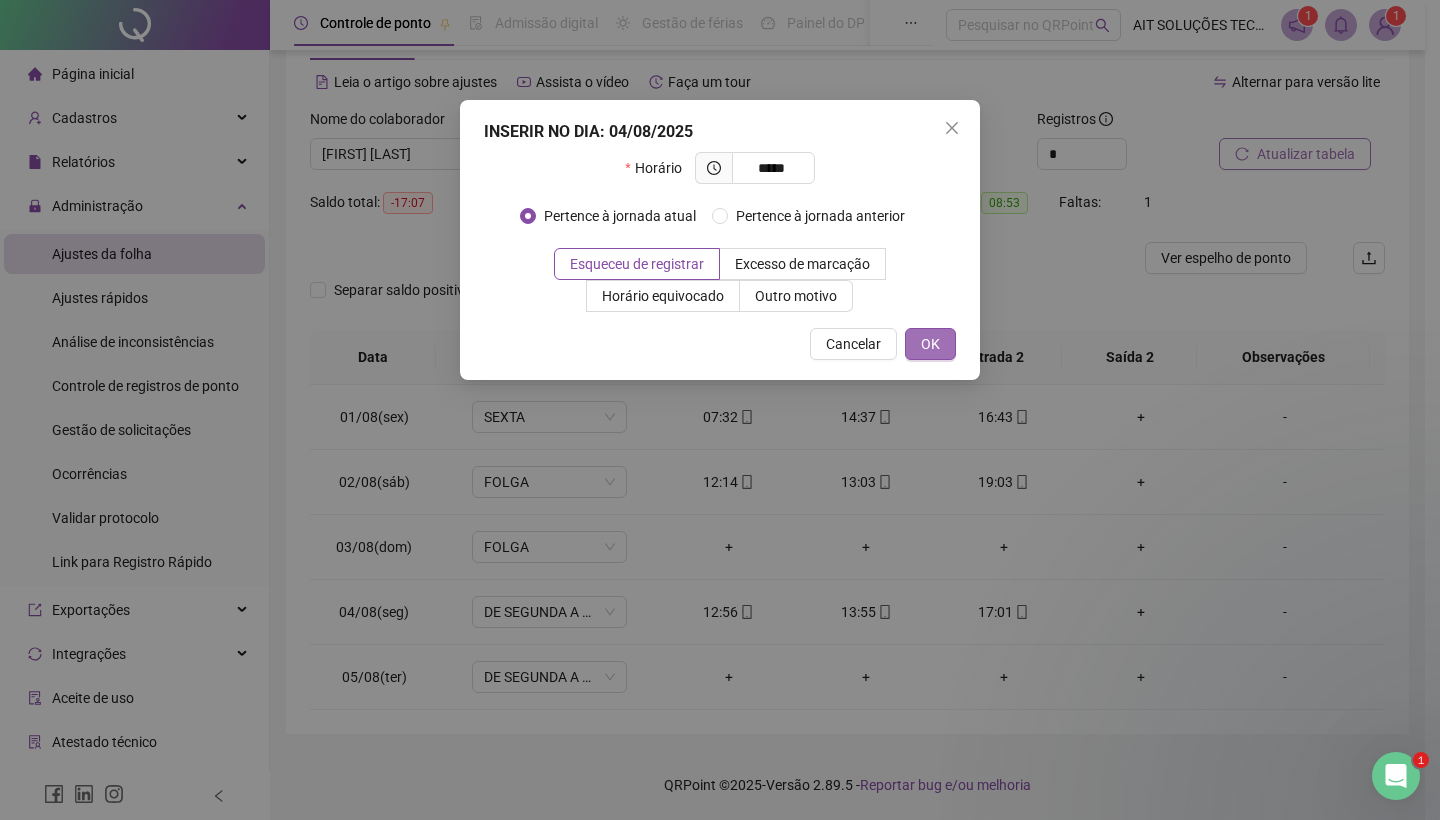 type on "*****" 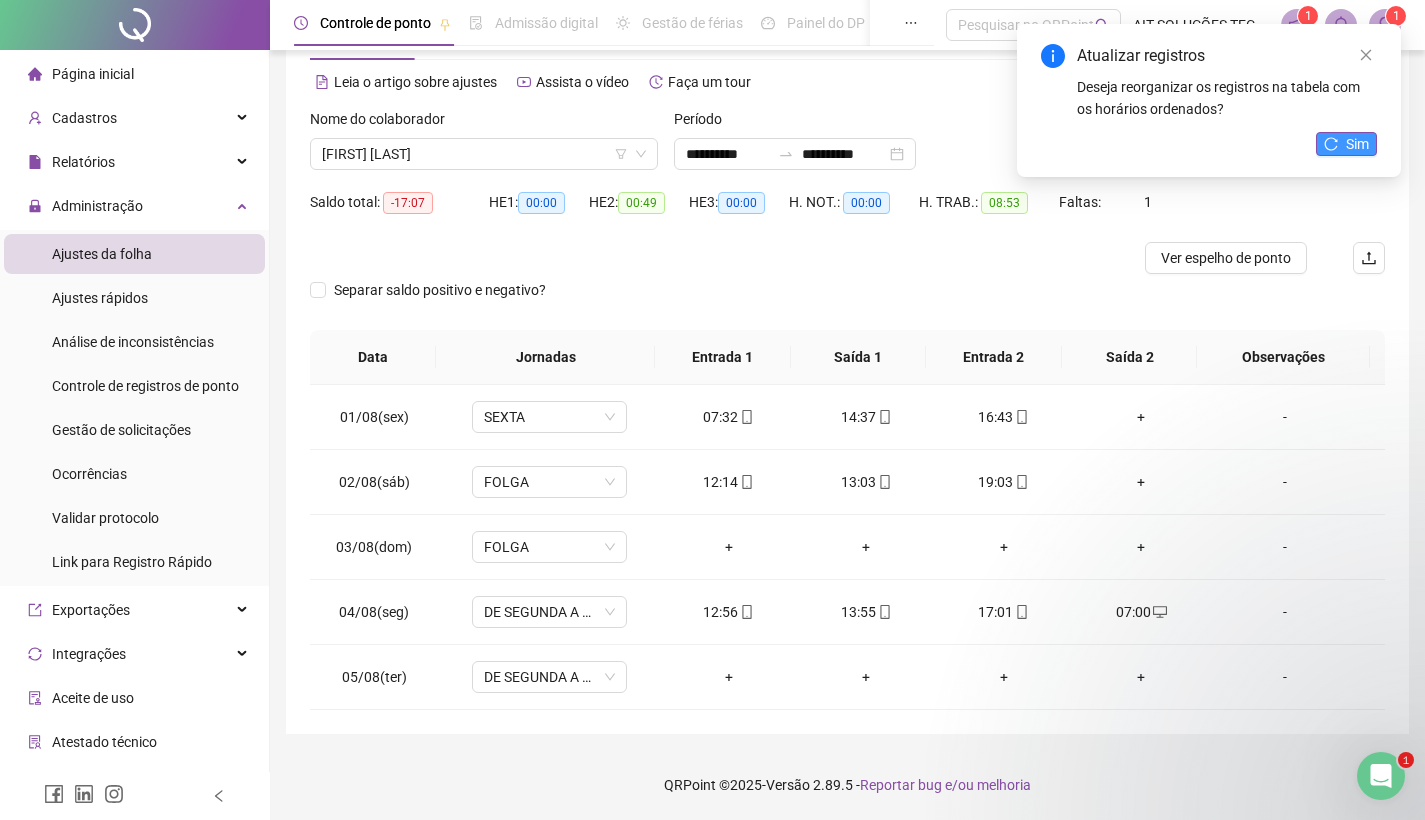 click on "Sim" at bounding box center (1357, 144) 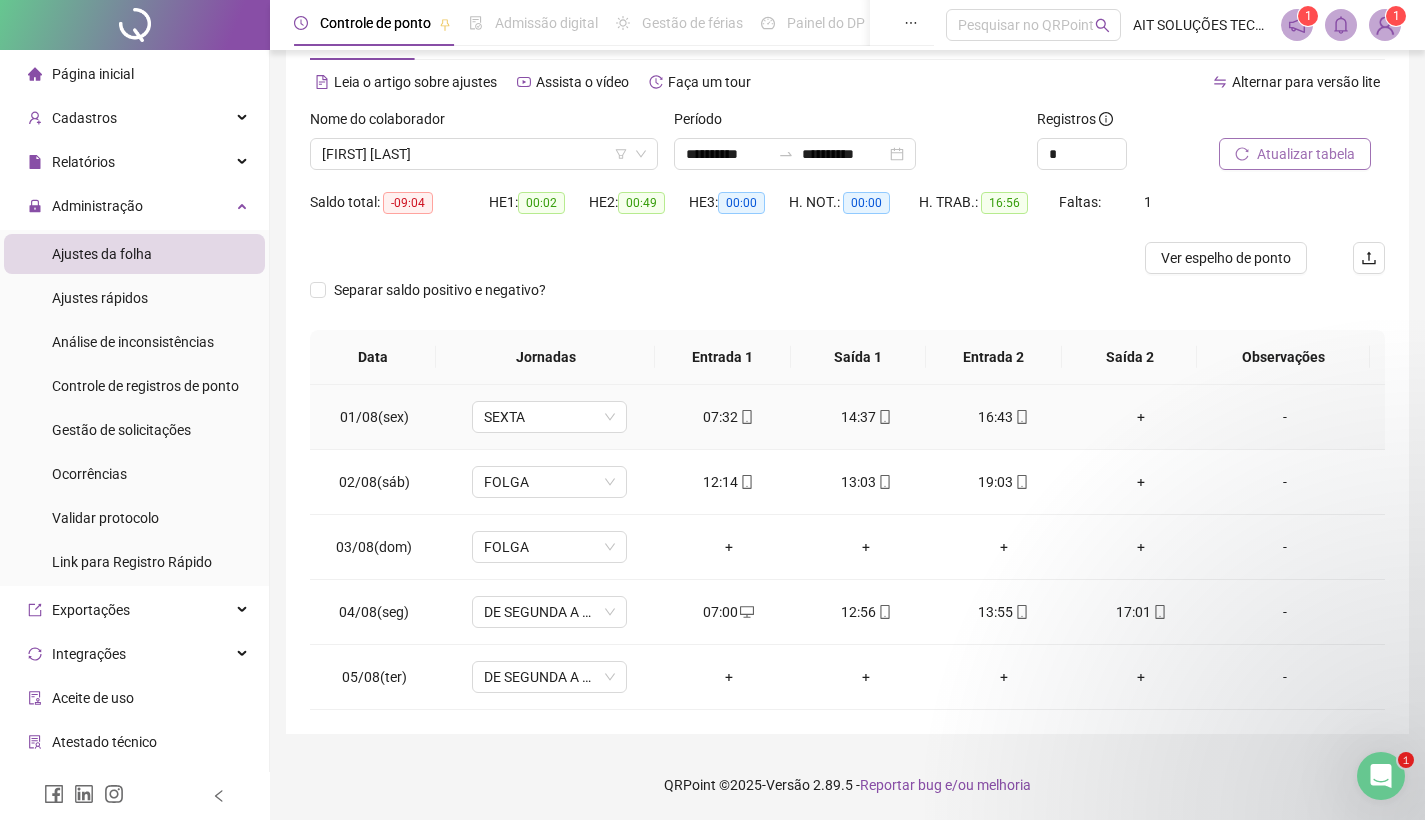 click on "+" at bounding box center (1142, 417) 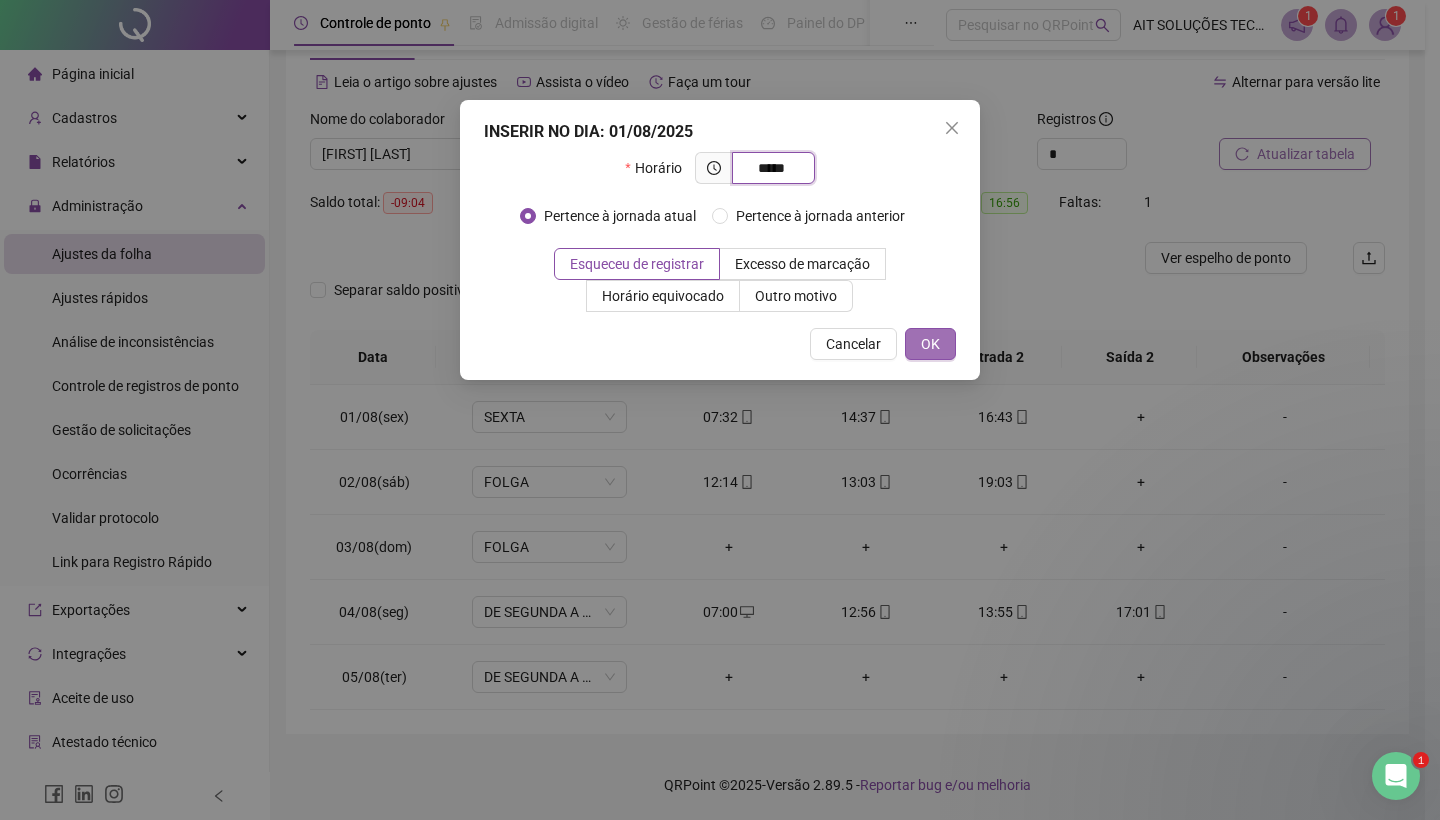 type on "*****" 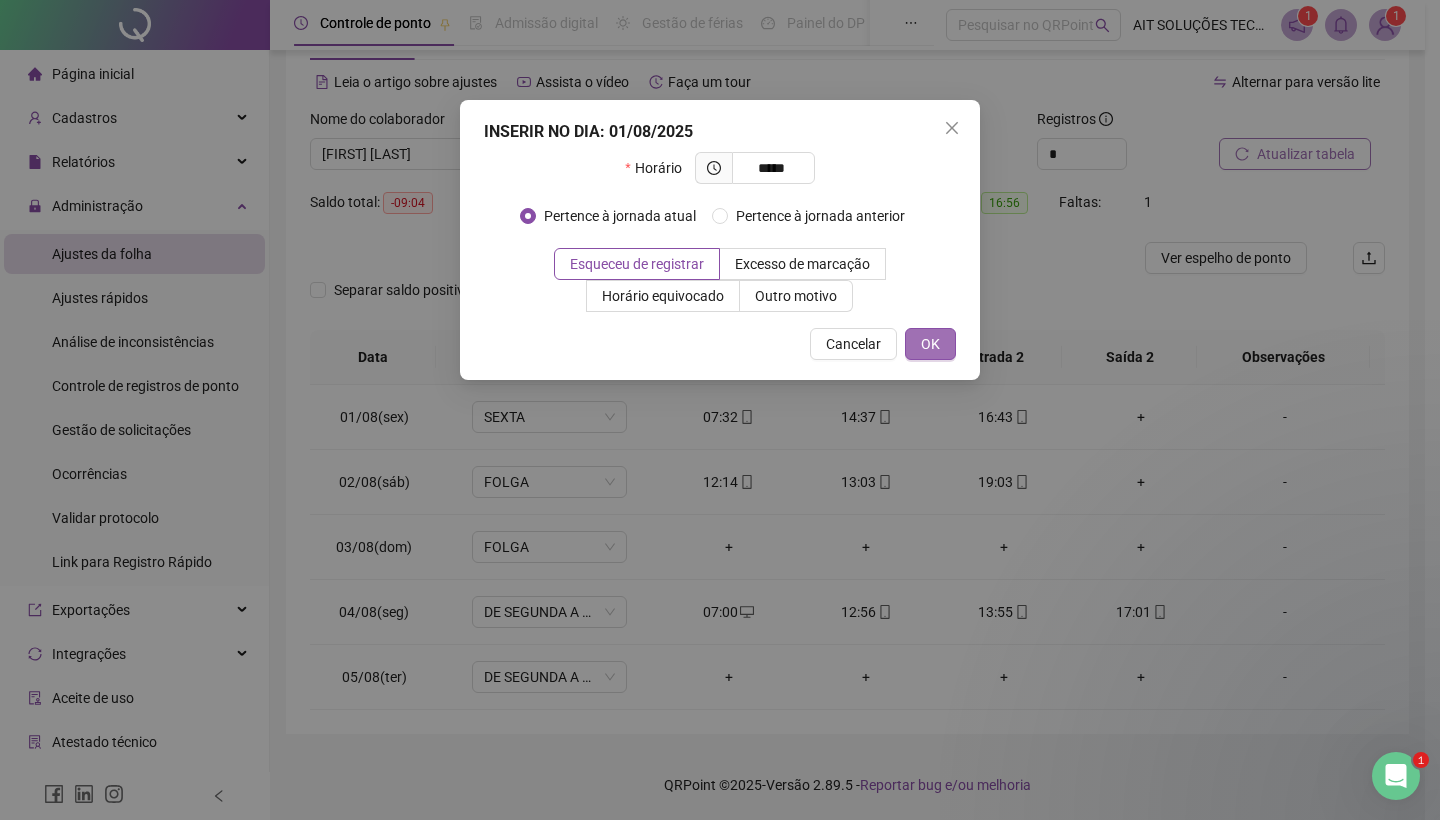 click on "OK" at bounding box center [930, 344] 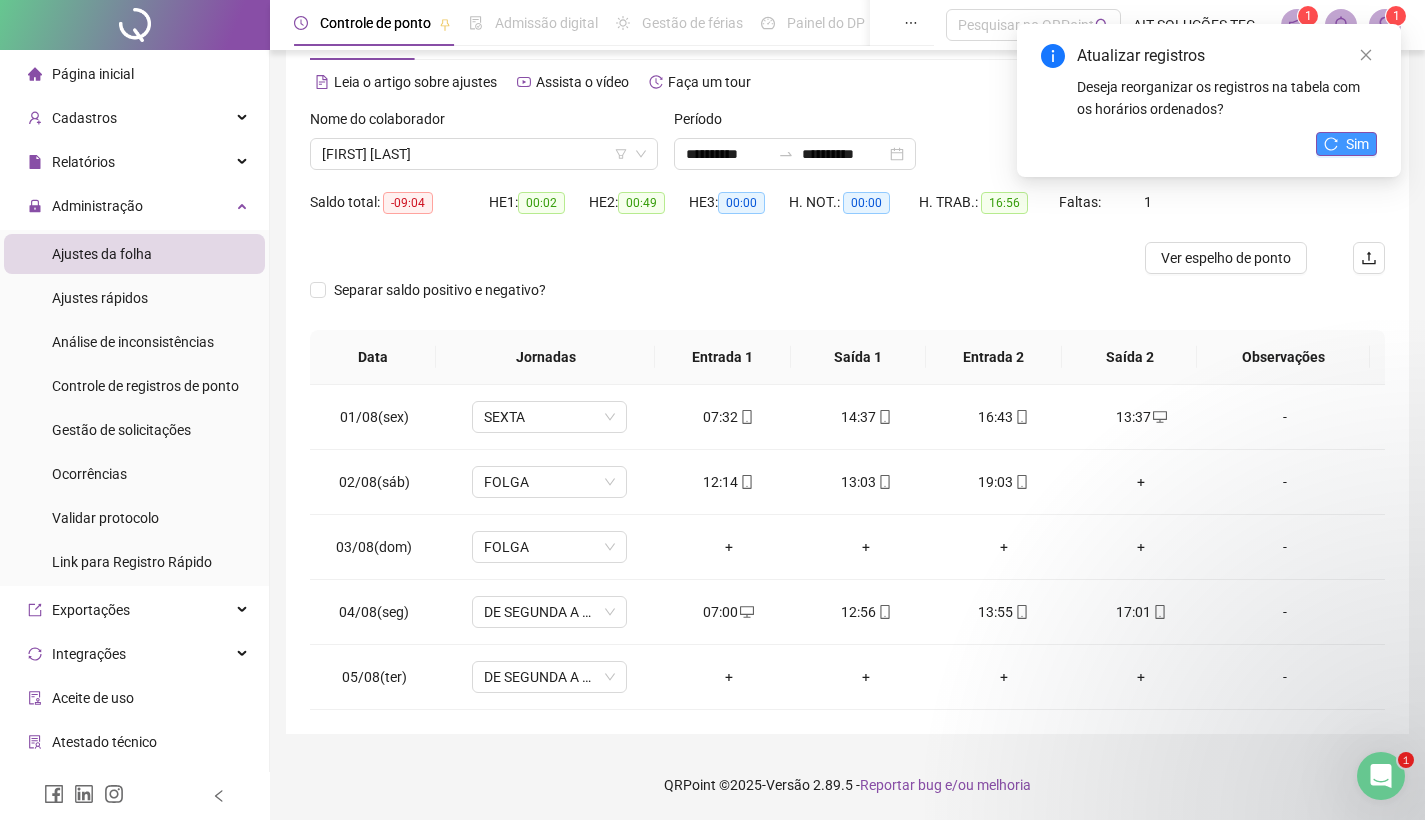 click on "Sim" at bounding box center [1346, 144] 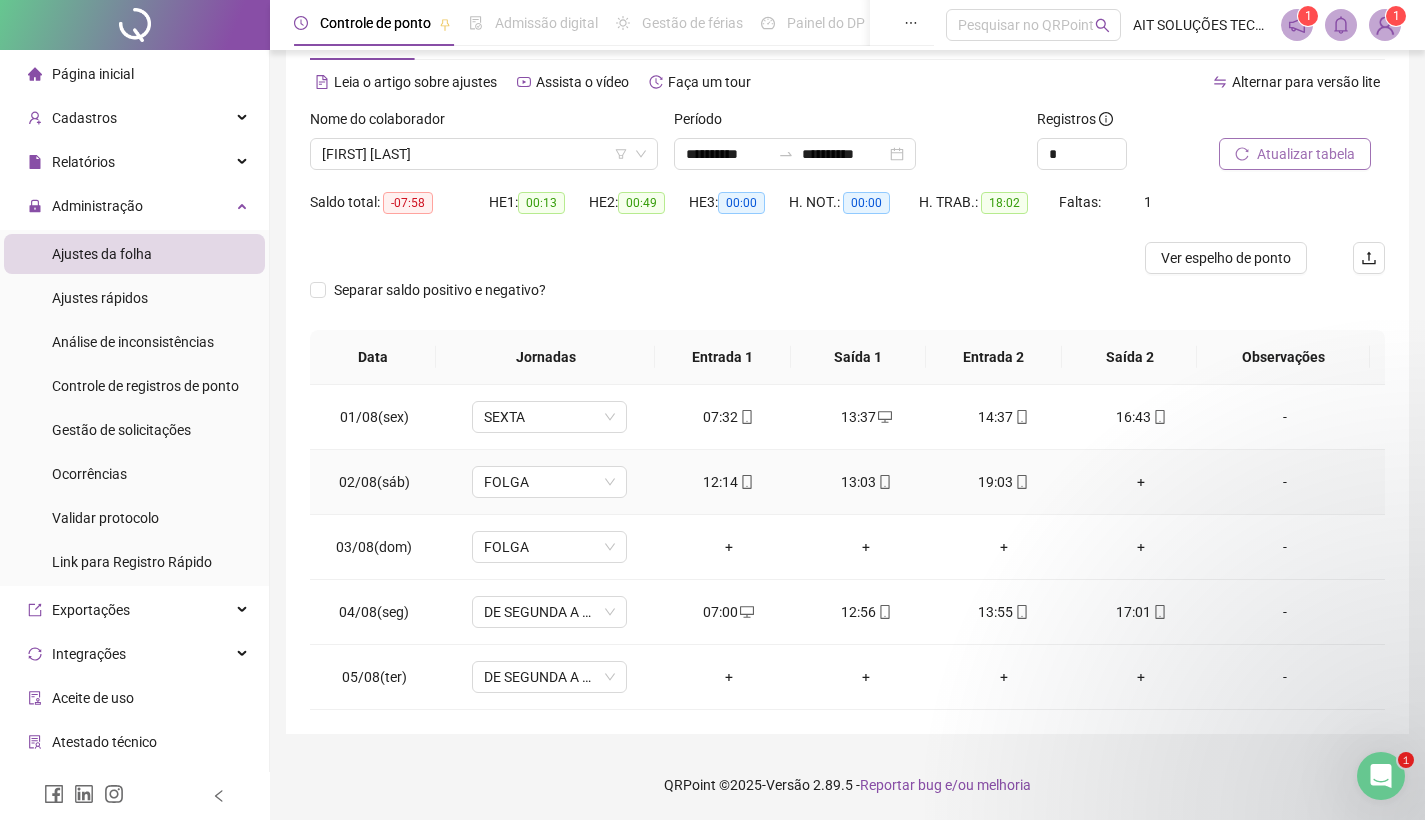 click on "+" at bounding box center (1142, 482) 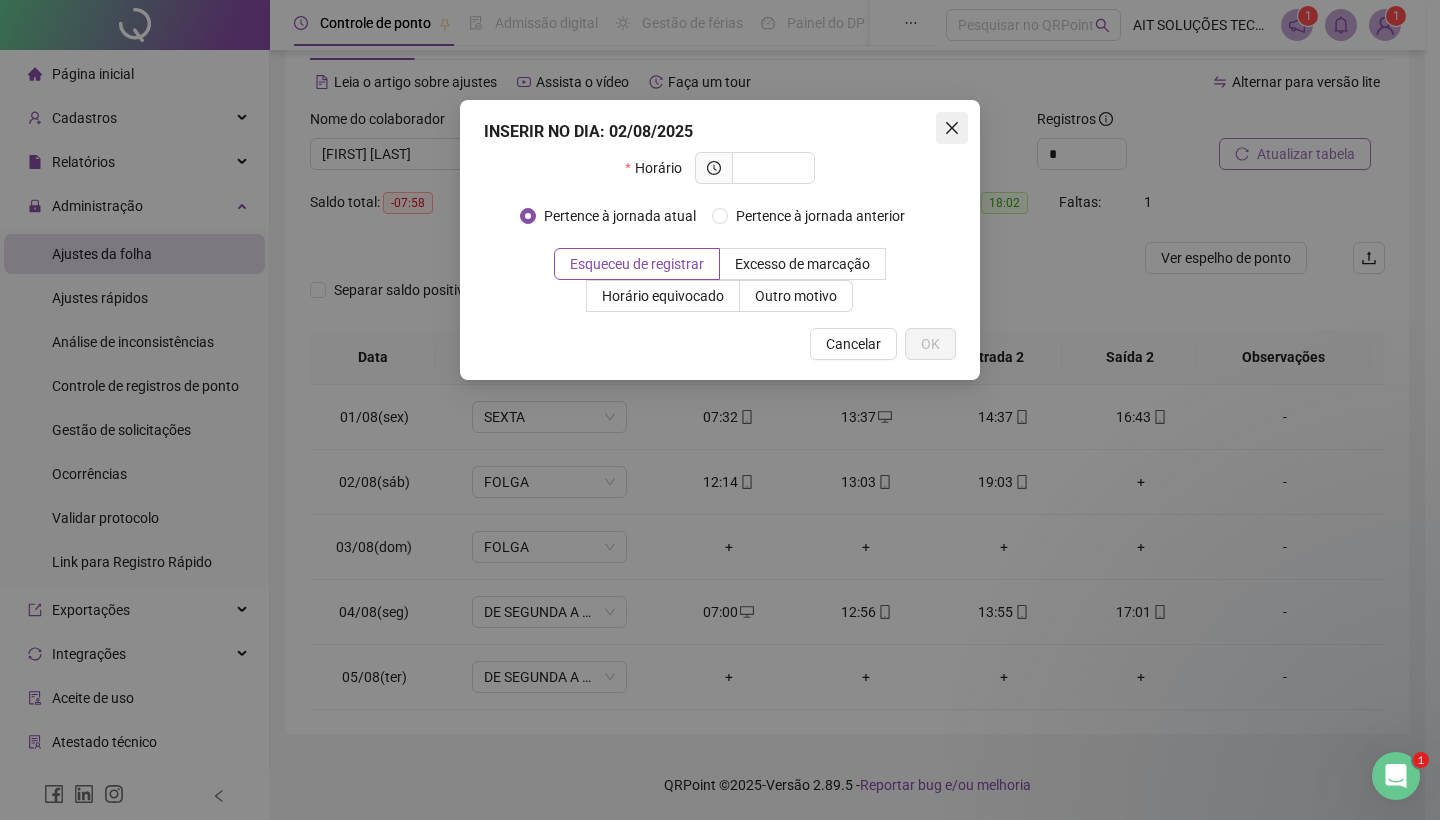 click 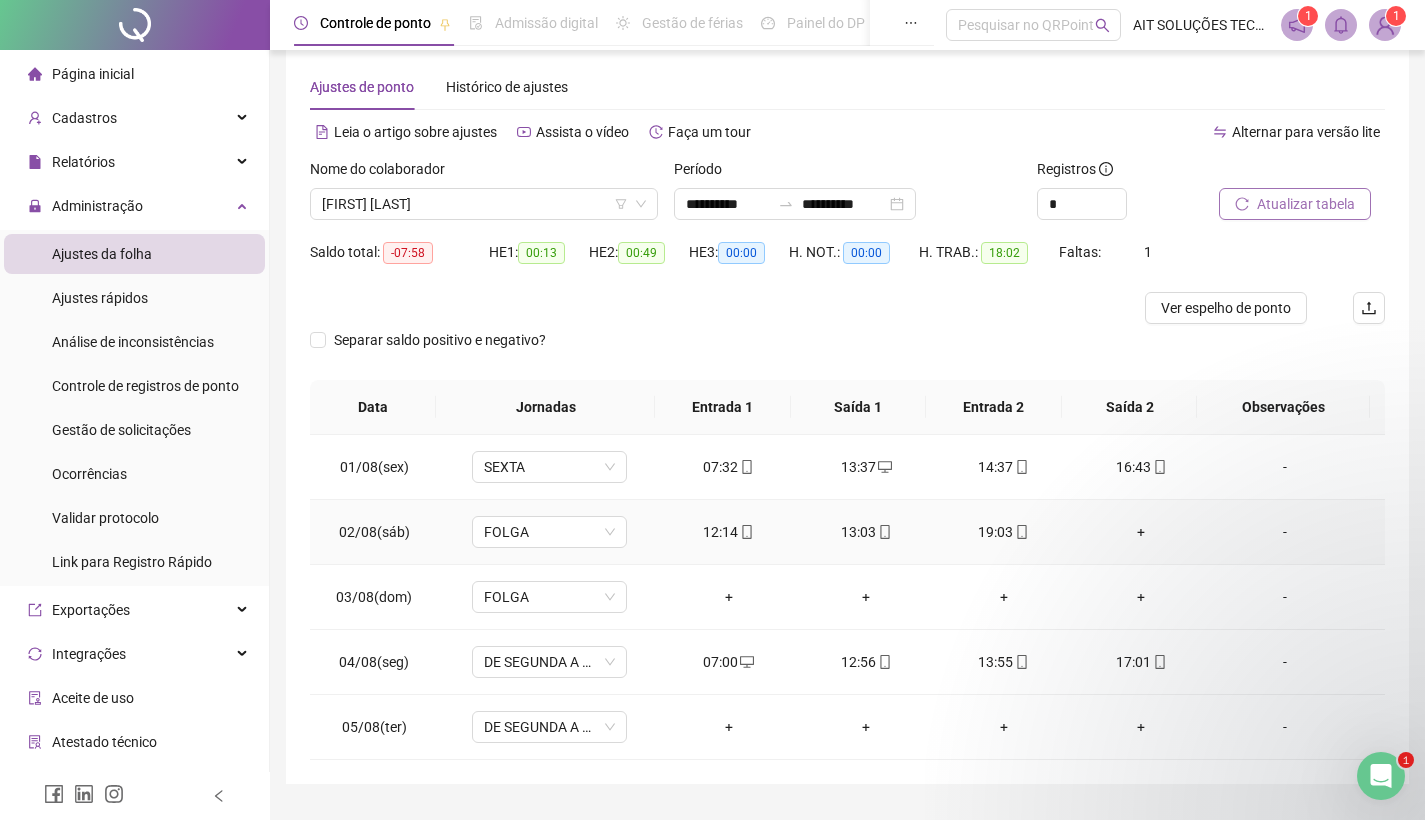 scroll, scrollTop: 0, scrollLeft: 0, axis: both 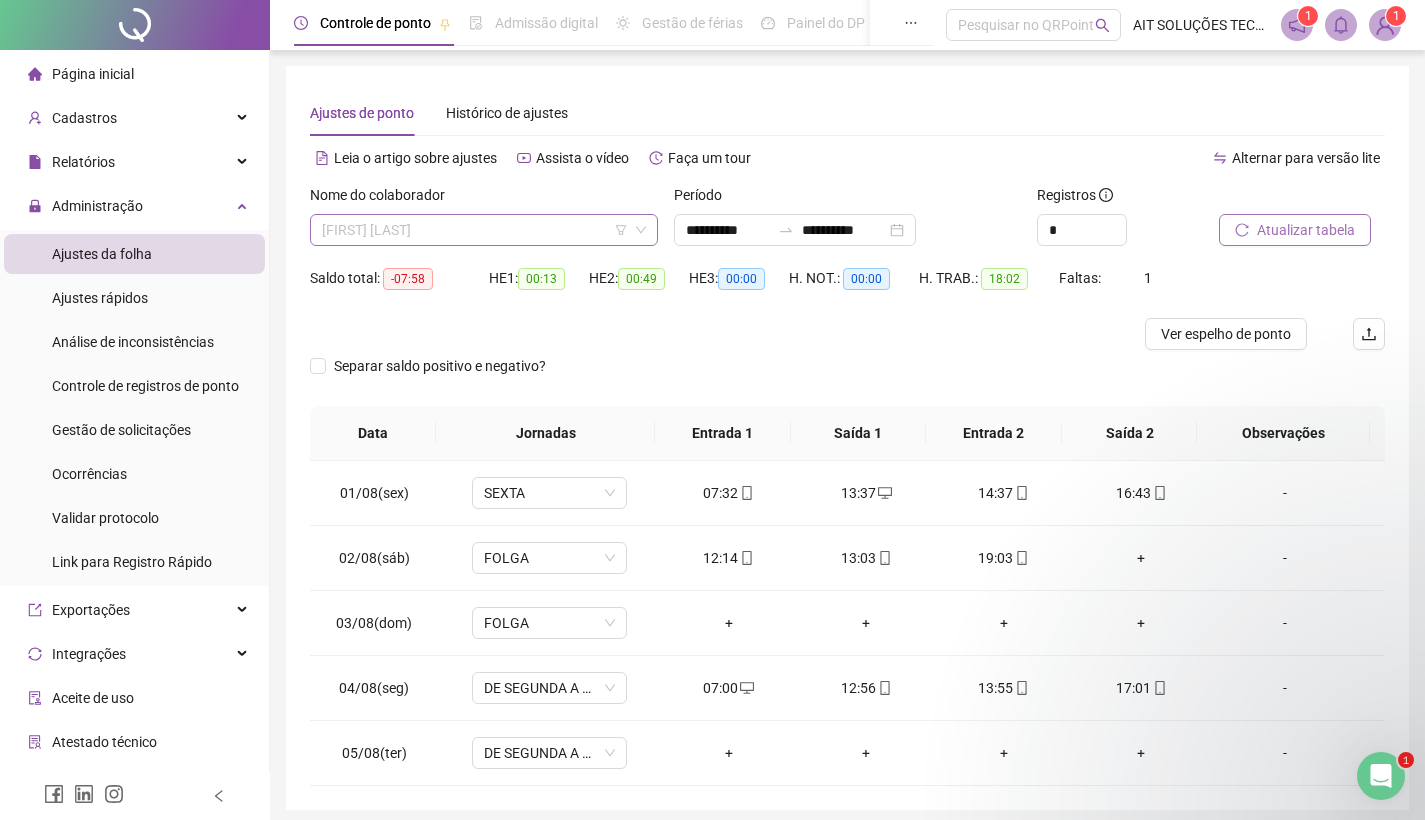 click on "[FIRST] [LAST]" at bounding box center (484, 230) 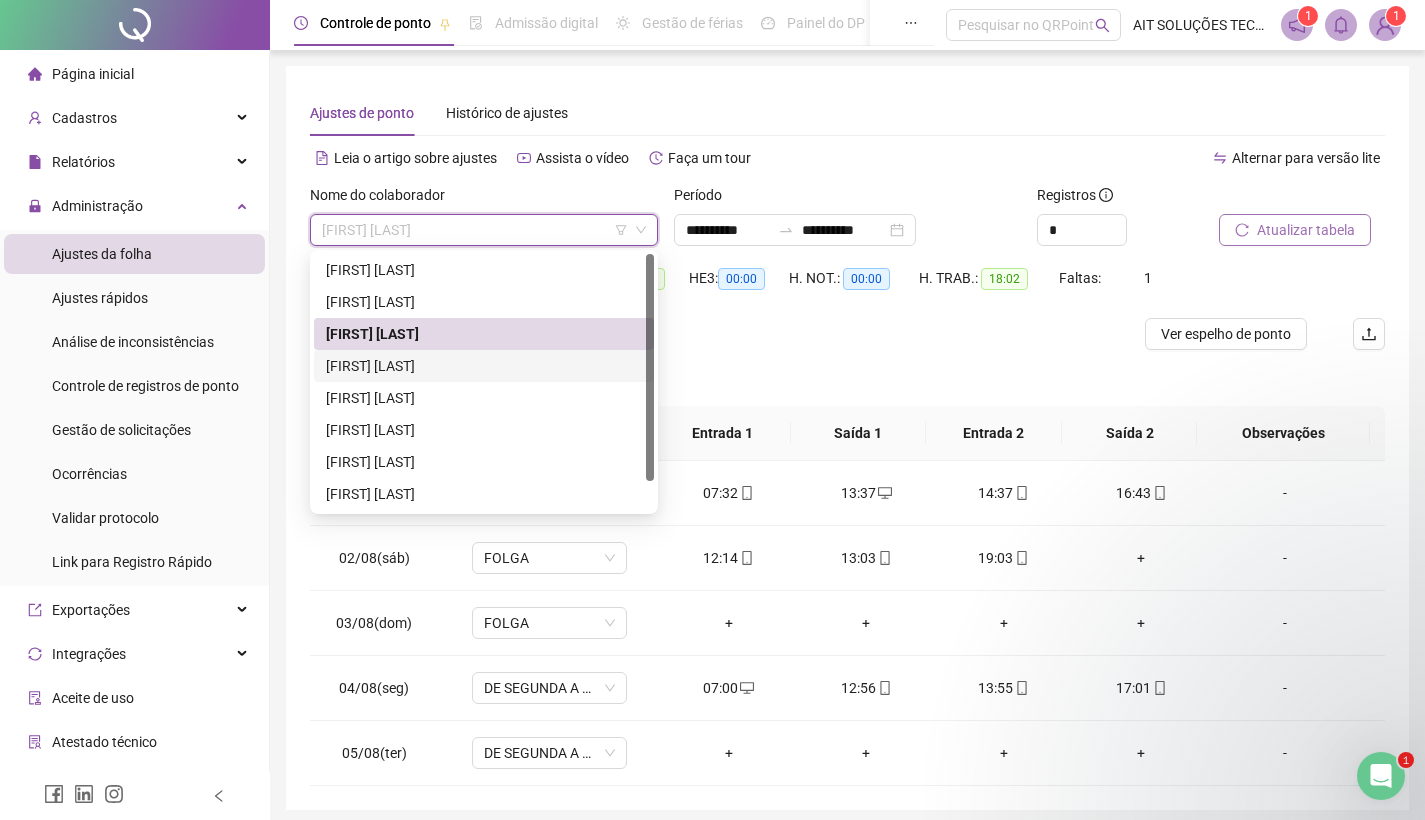 click on "[FIRST] [LAST]" at bounding box center [484, 366] 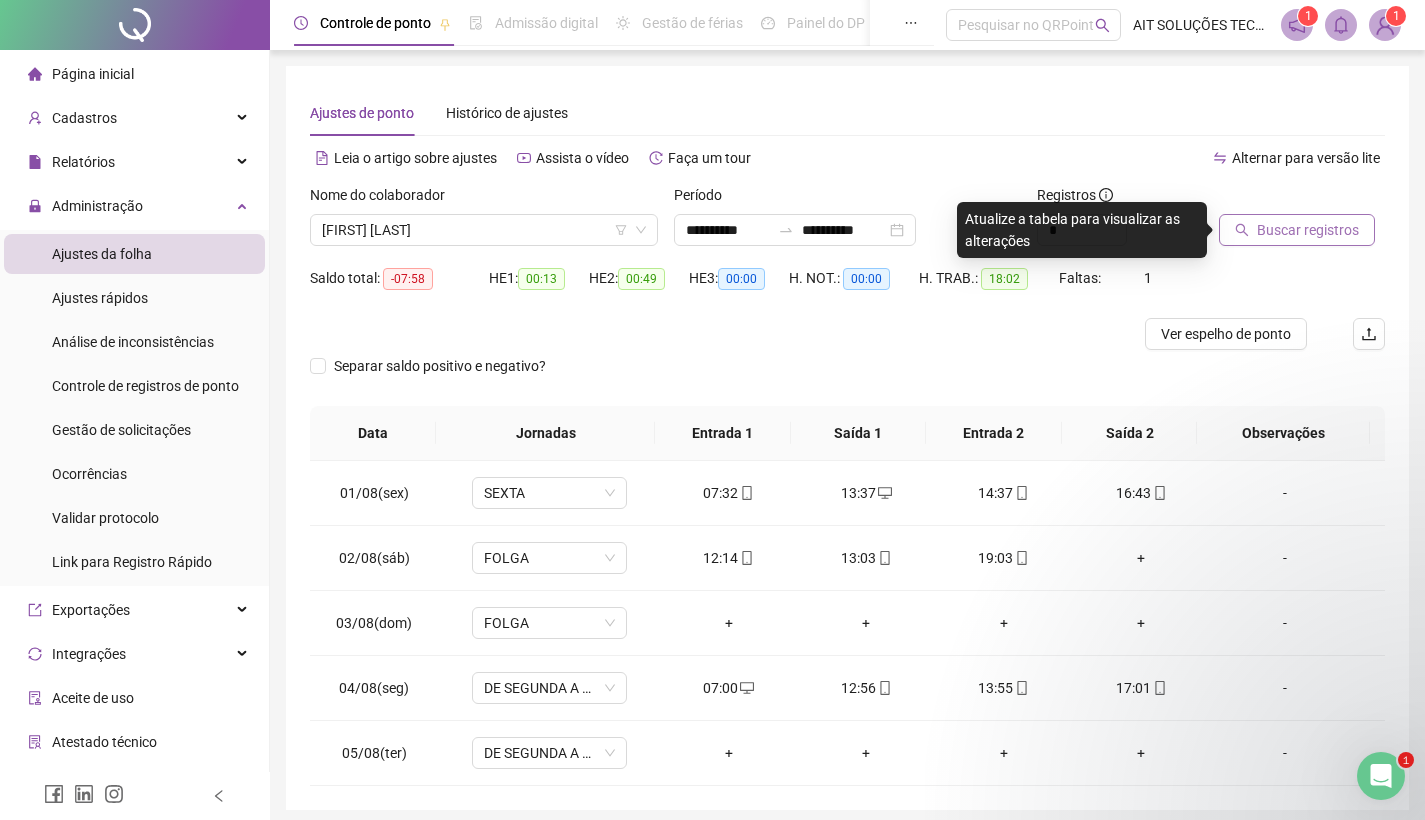 click on "Buscar registros" at bounding box center (1308, 230) 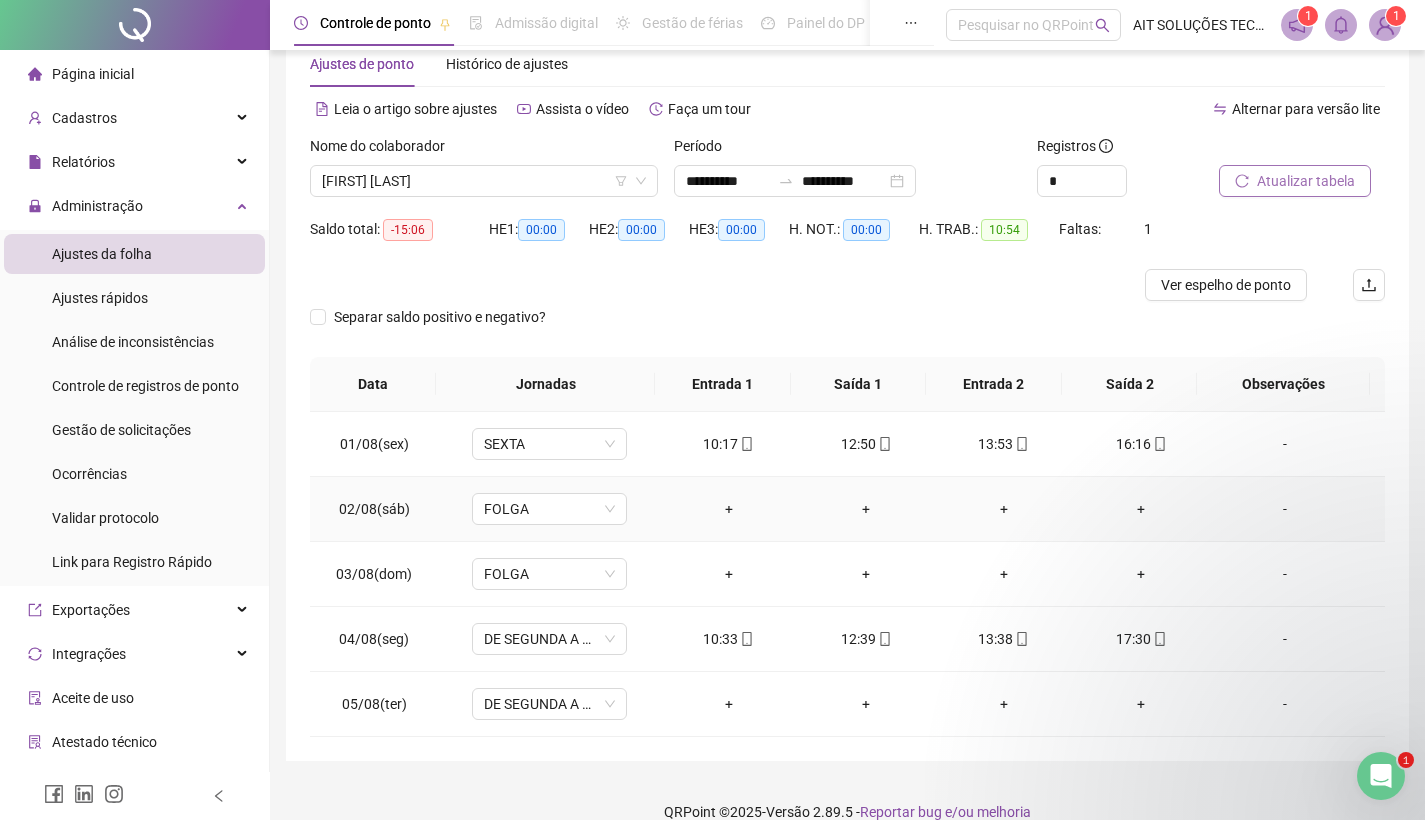 scroll, scrollTop: 76, scrollLeft: 0, axis: vertical 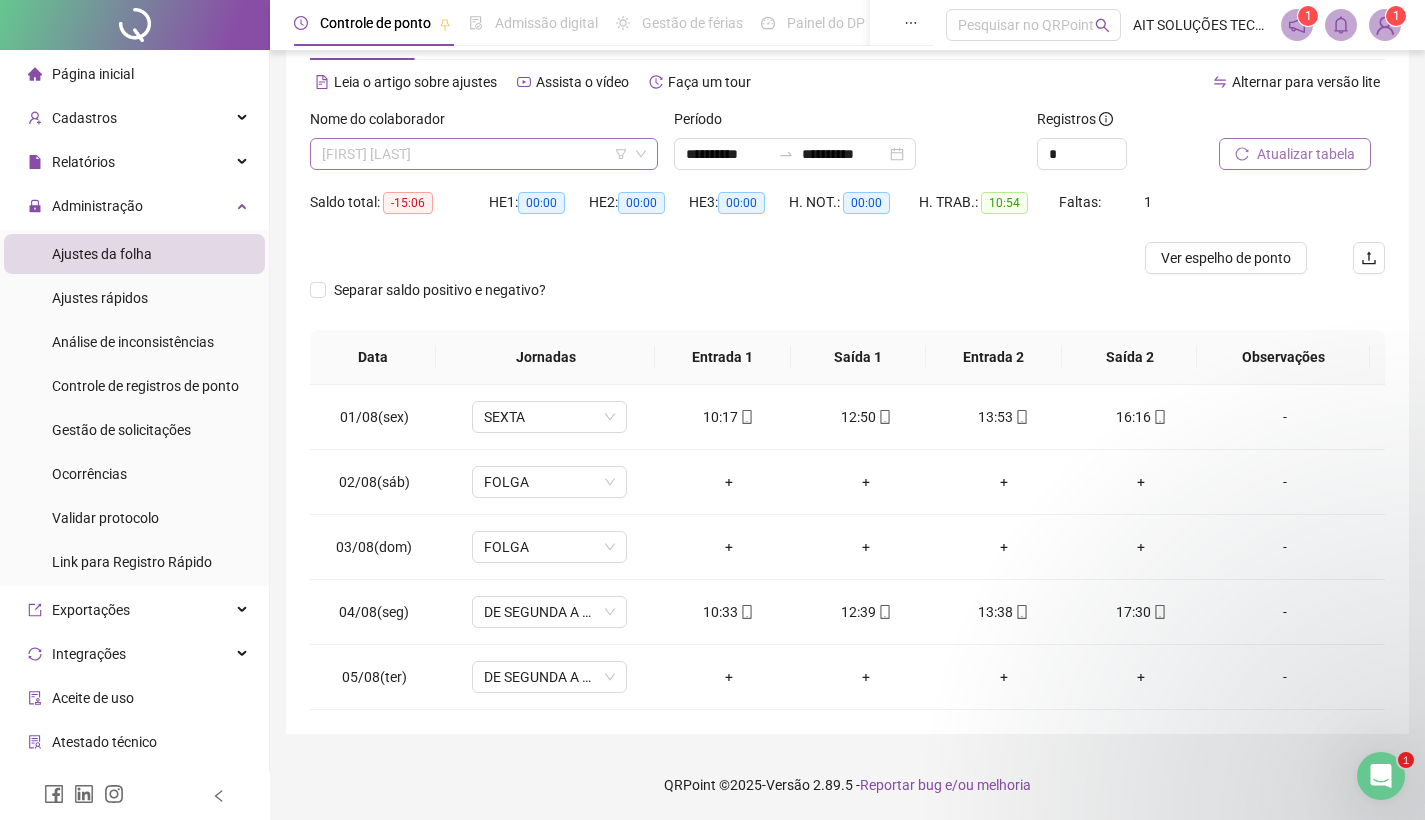 click on "[FIRST] [LAST]" at bounding box center [484, 154] 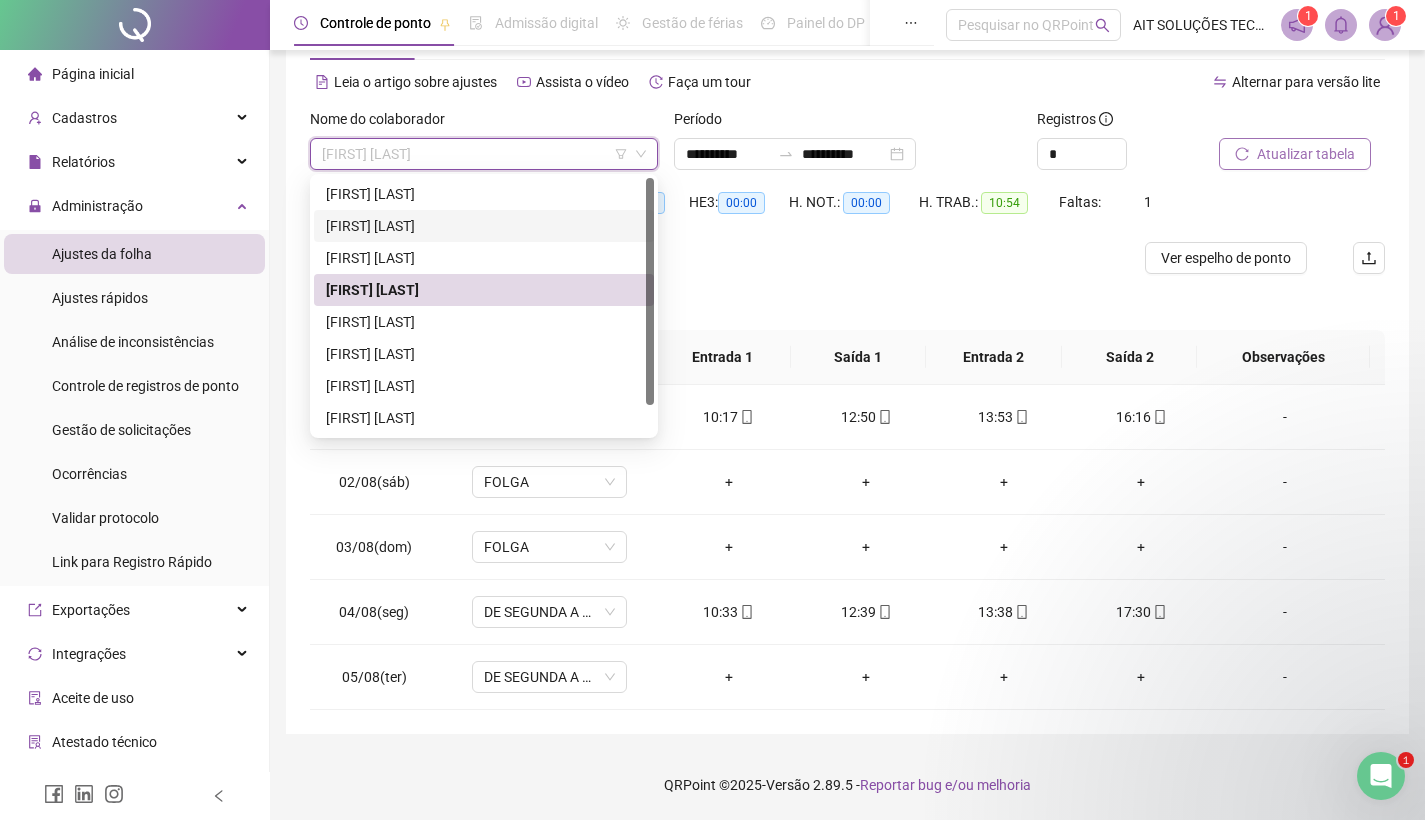 click on "[FIRST] [LAST]" at bounding box center (484, 226) 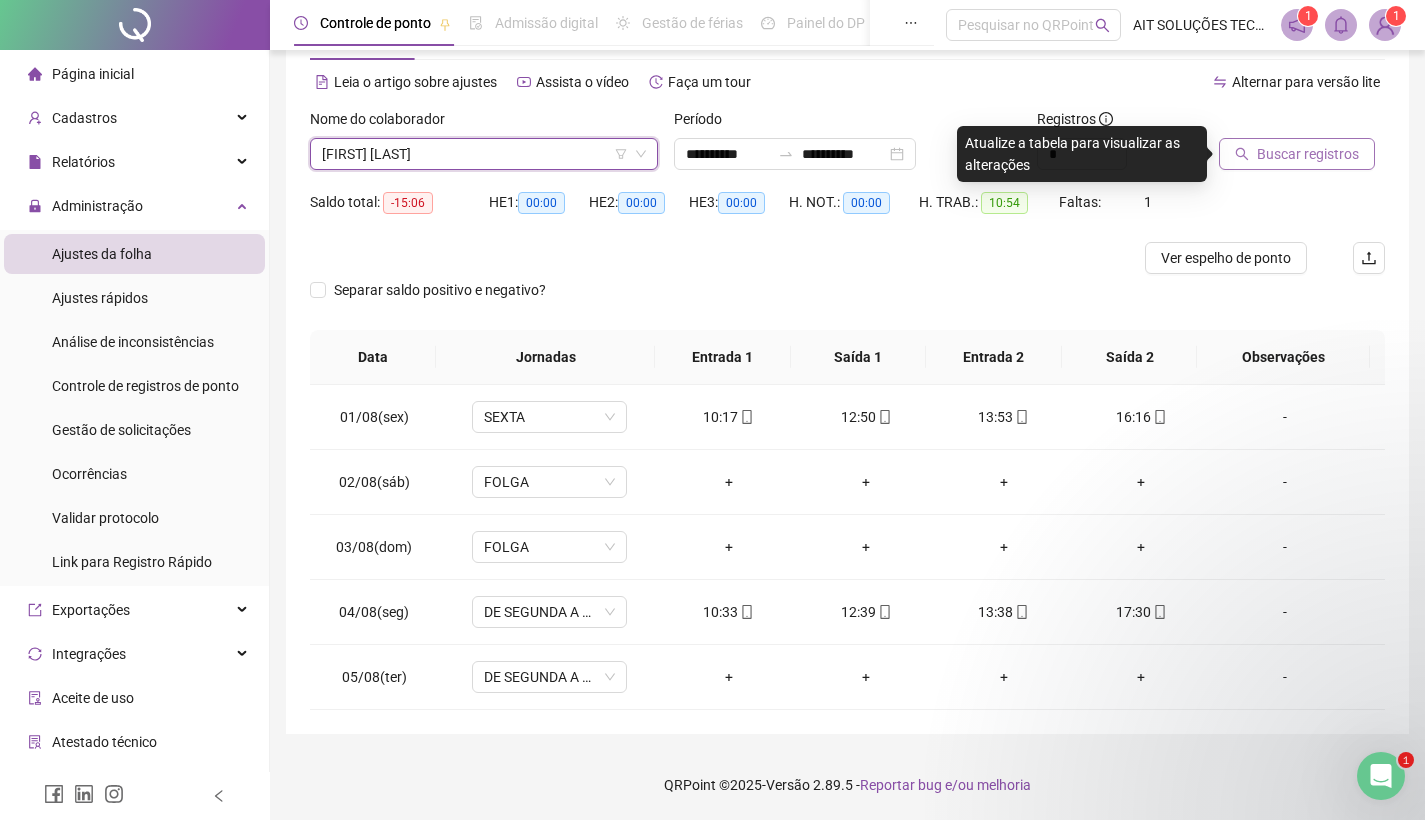 click on "Buscar registros" at bounding box center (1308, 154) 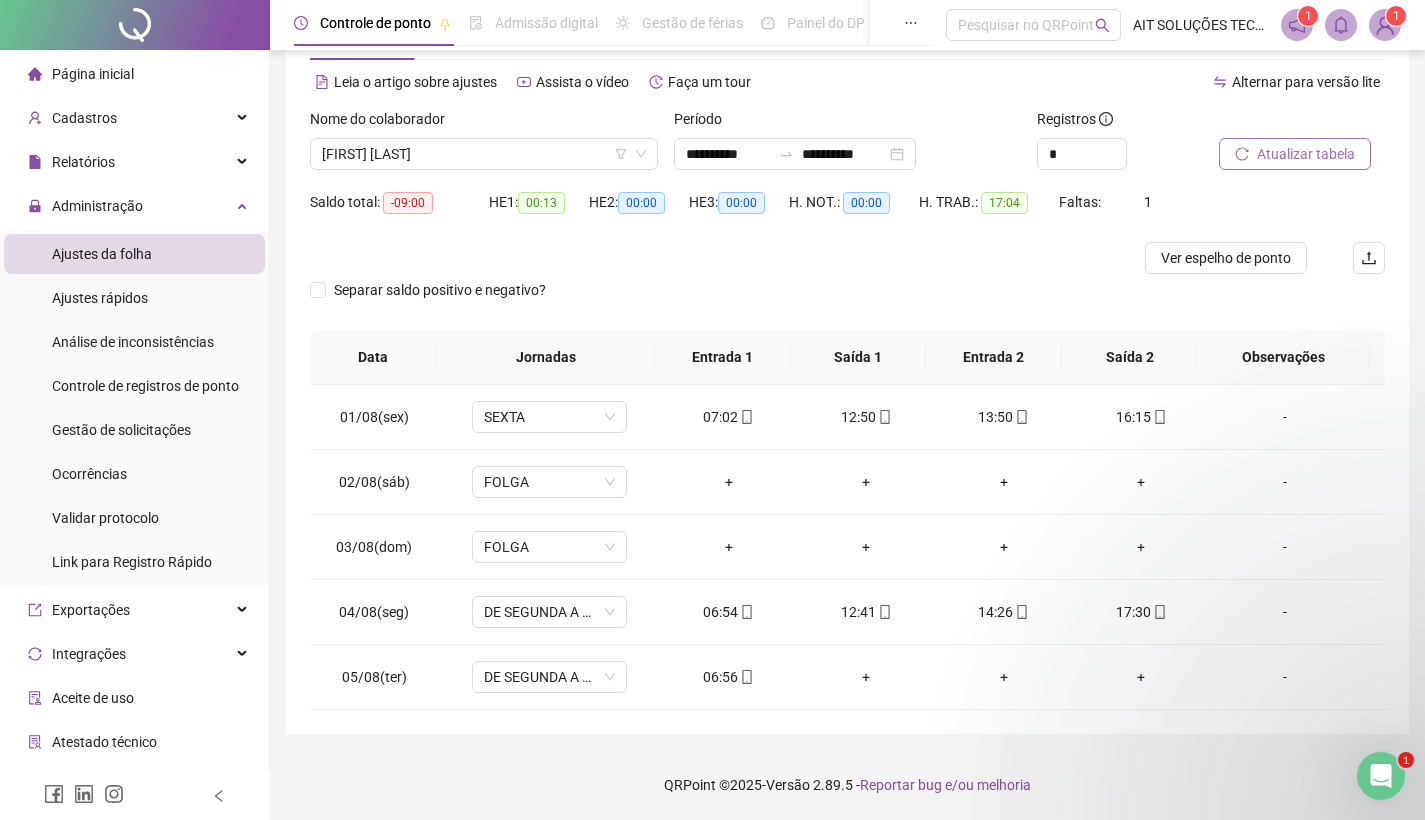 click on "Atualizar tabela" at bounding box center [1306, 154] 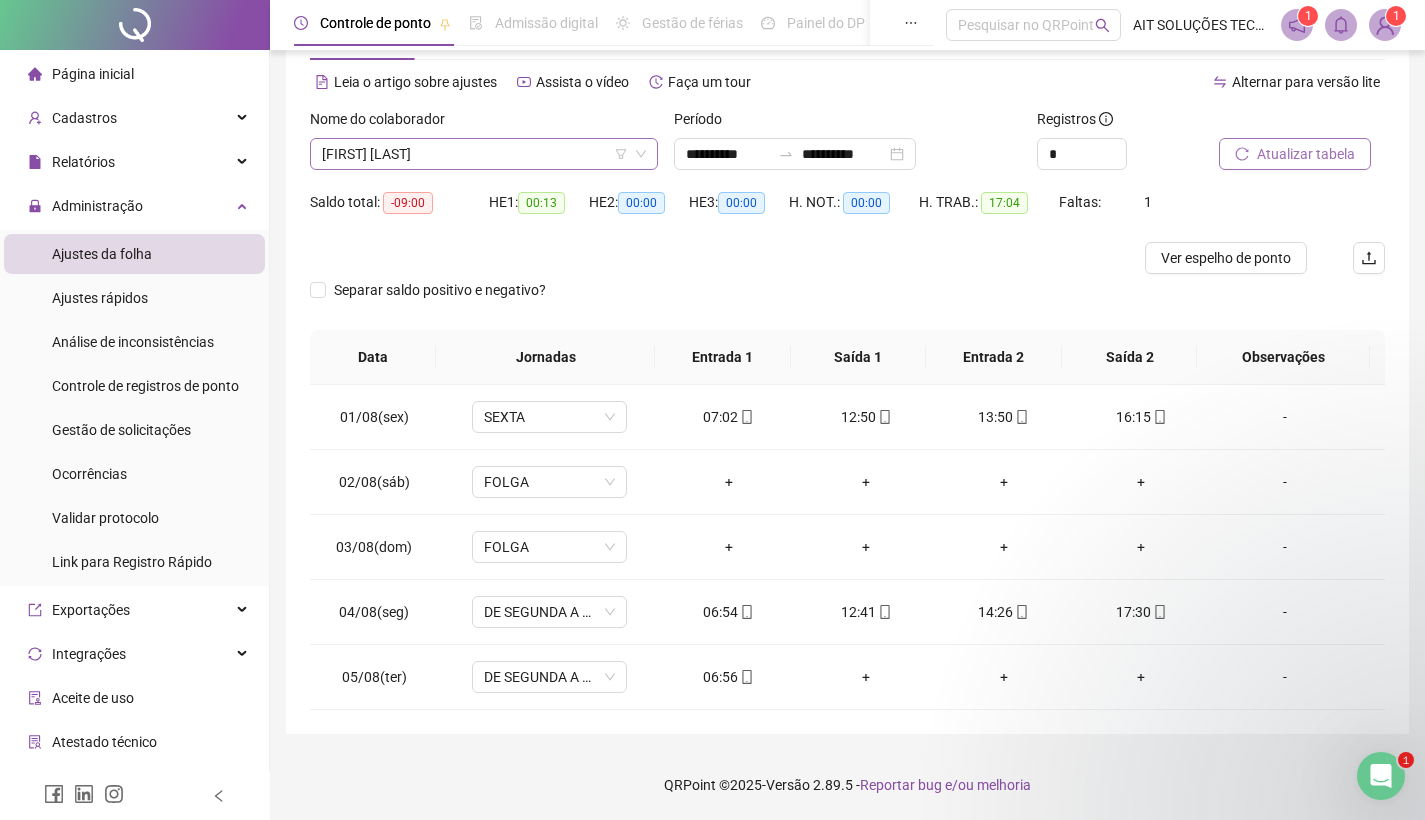 click on "[FIRST] [LAST]" at bounding box center [484, 154] 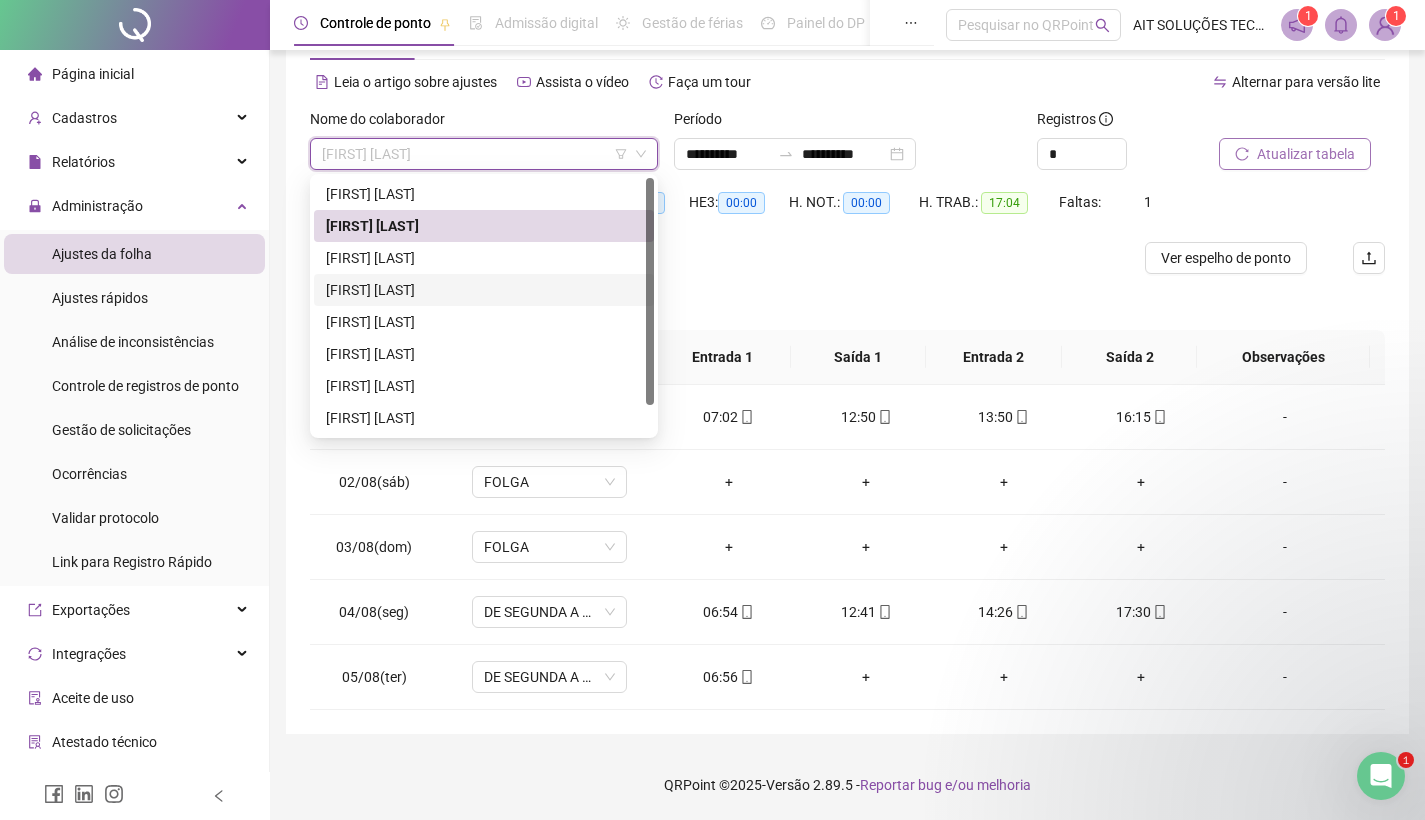 click on "[FIRST] [LAST]" at bounding box center (484, 290) 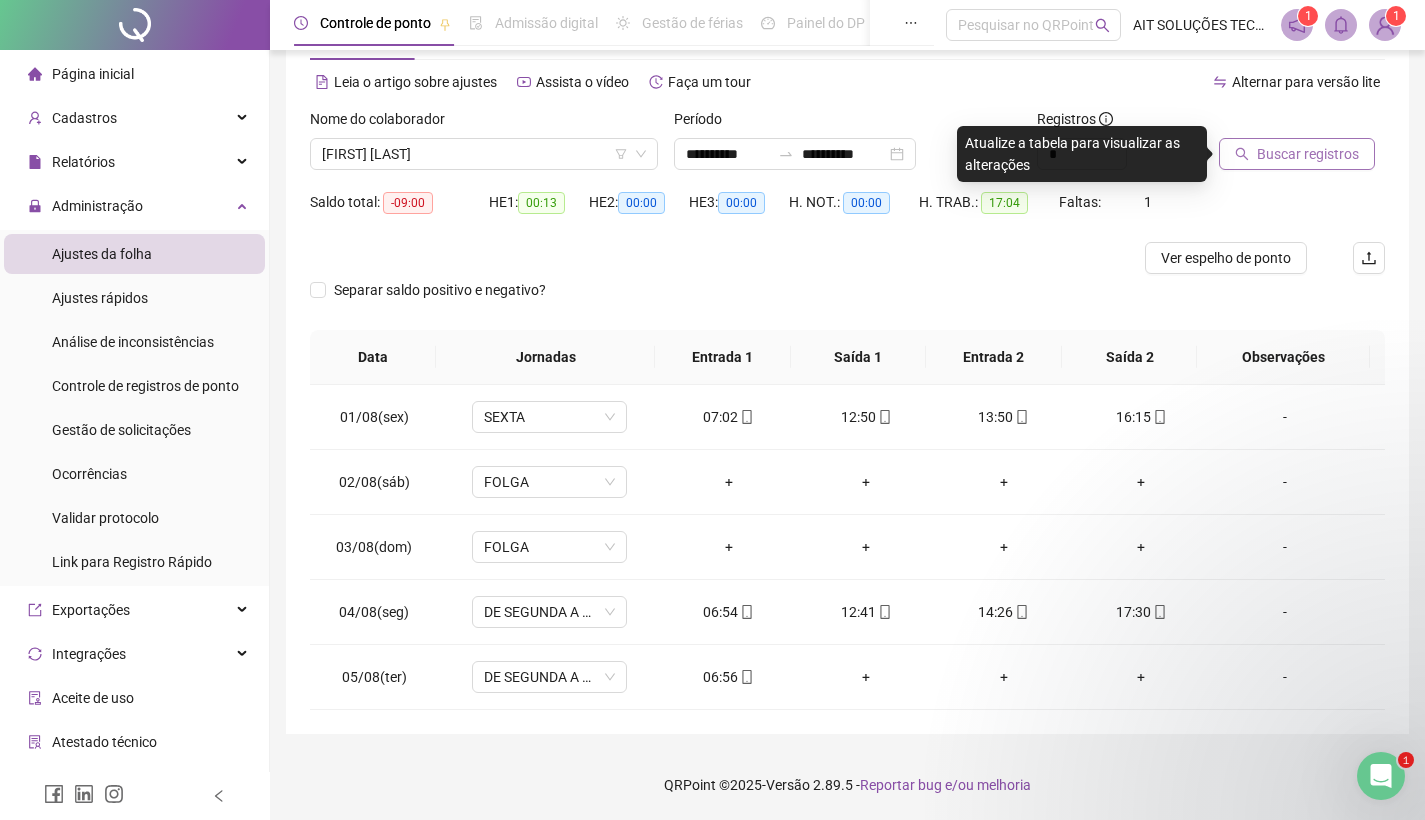 click on "Buscar registros" at bounding box center [1308, 154] 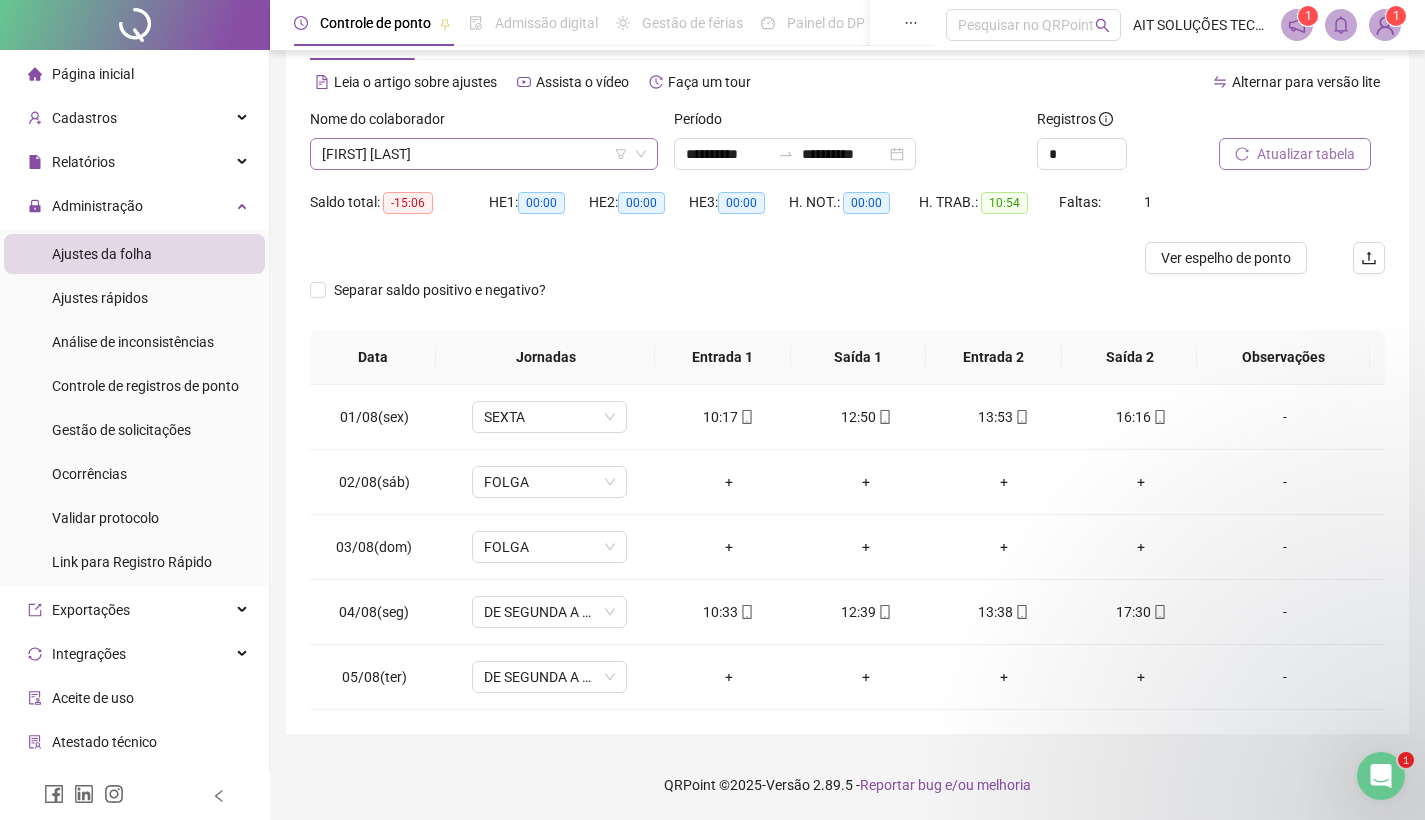 click on "[FIRST] [LAST]" at bounding box center (484, 154) 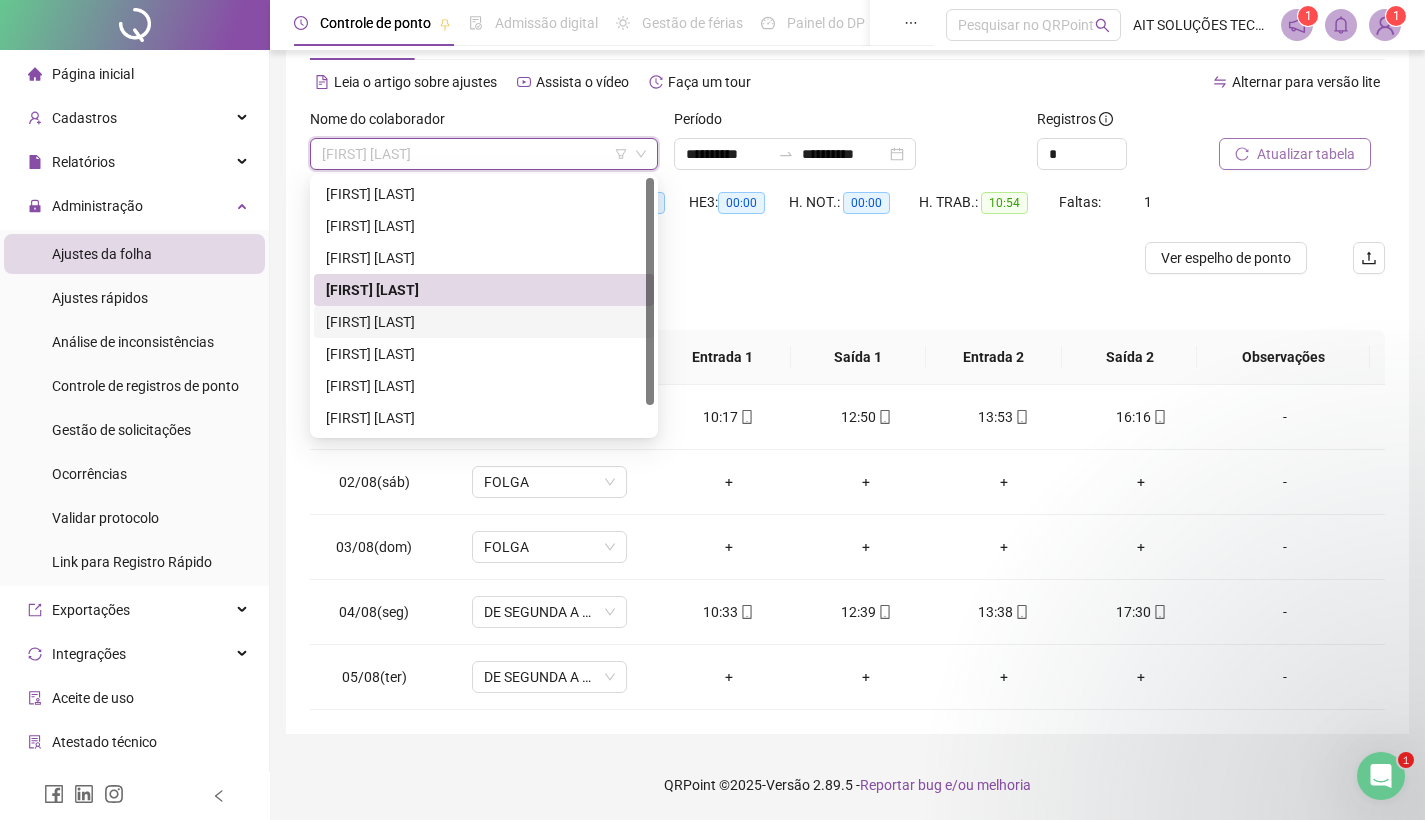 click on "[FIRST] [LAST]" at bounding box center (484, 322) 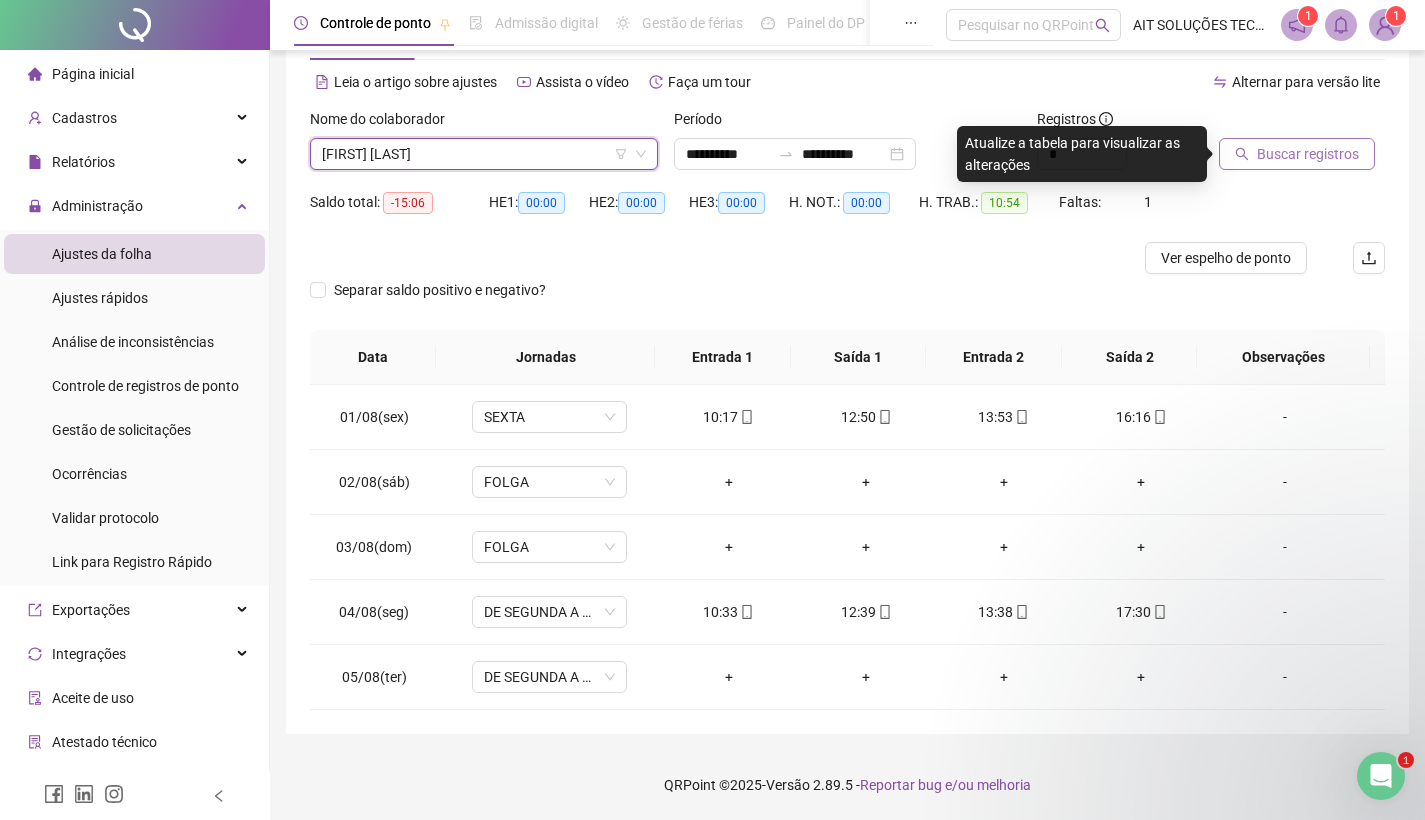 click on "Buscar registros" at bounding box center [1308, 154] 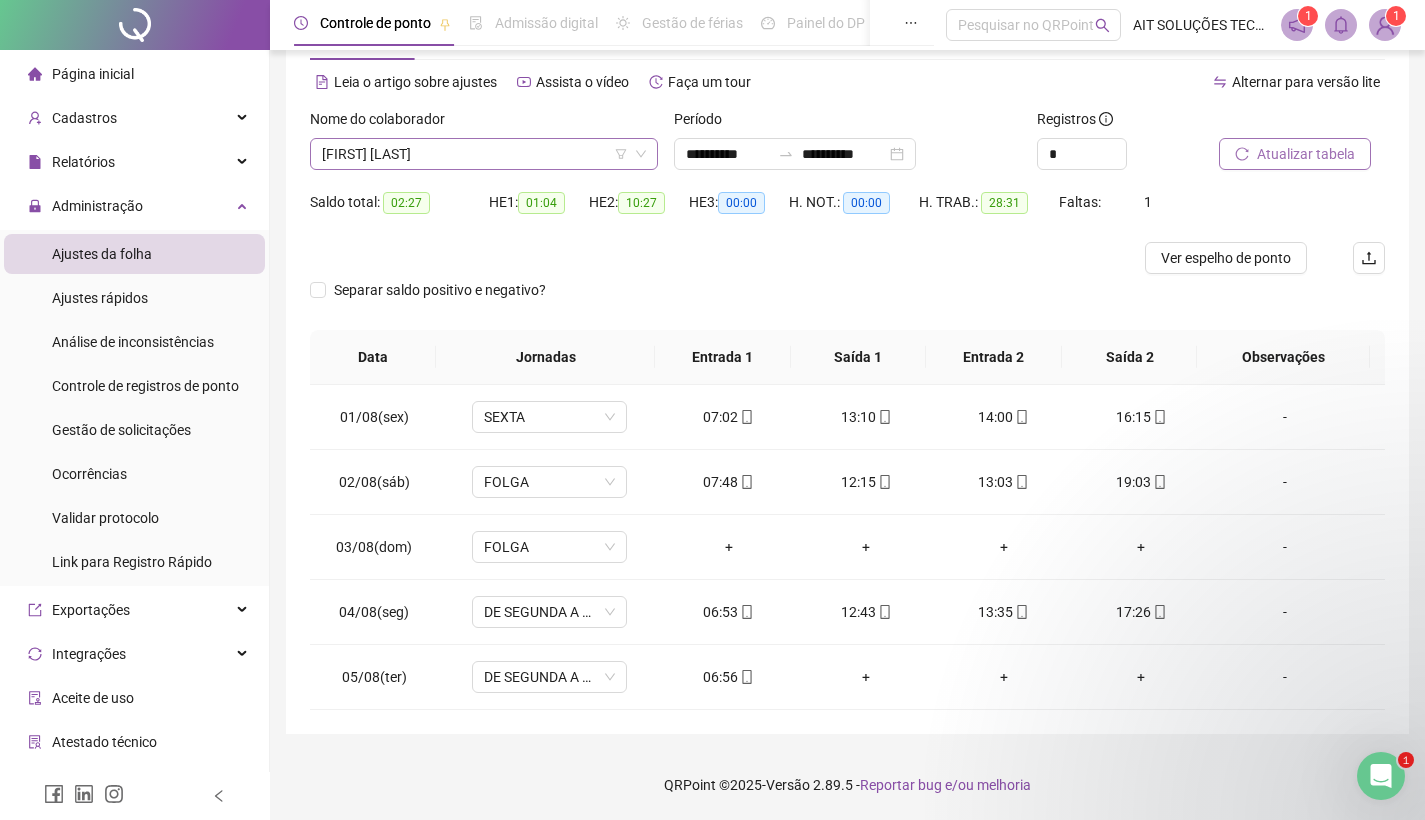 click on "[FIRST] [LAST]" at bounding box center [484, 154] 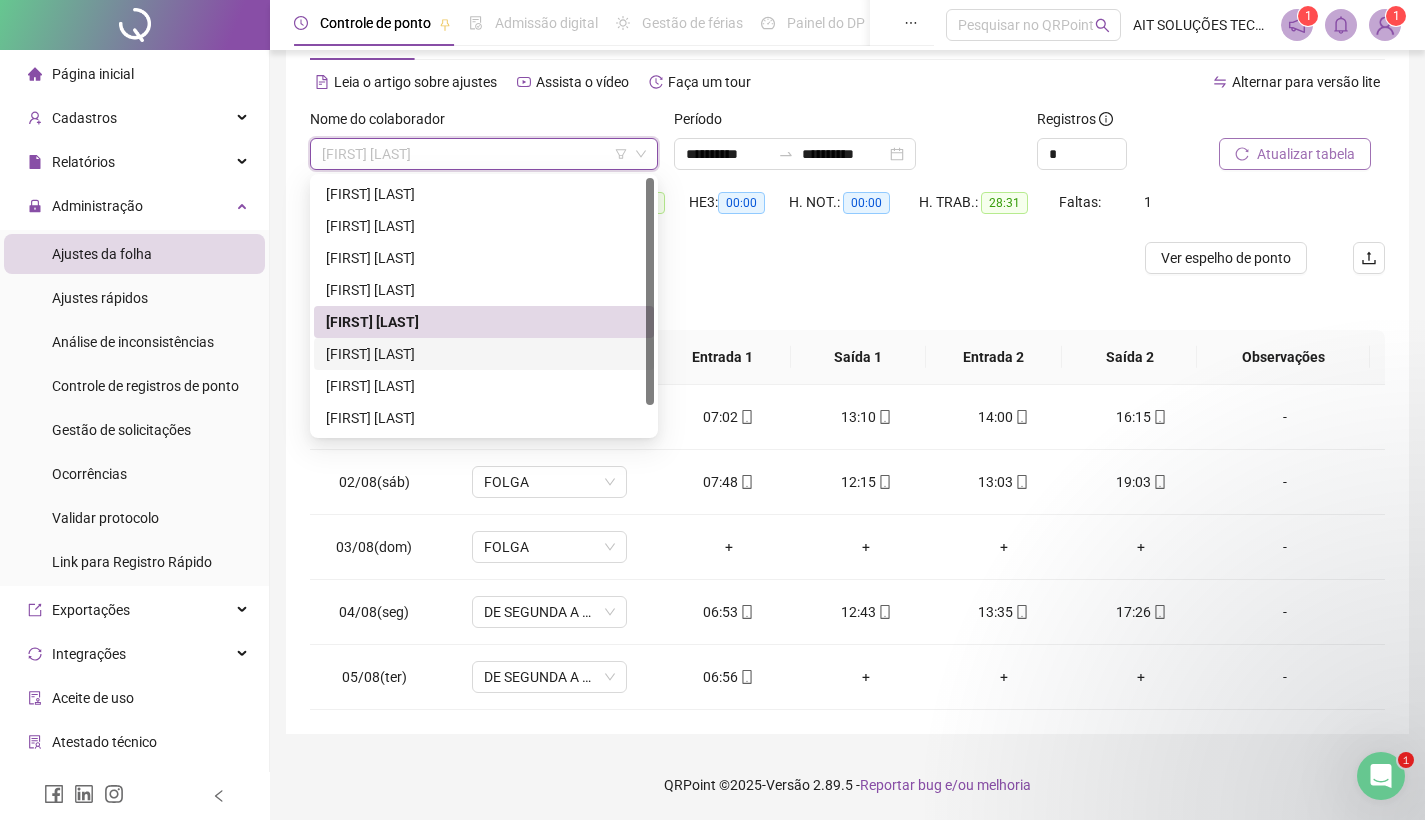 click on "[FIRST] [LAST]" at bounding box center (484, 354) 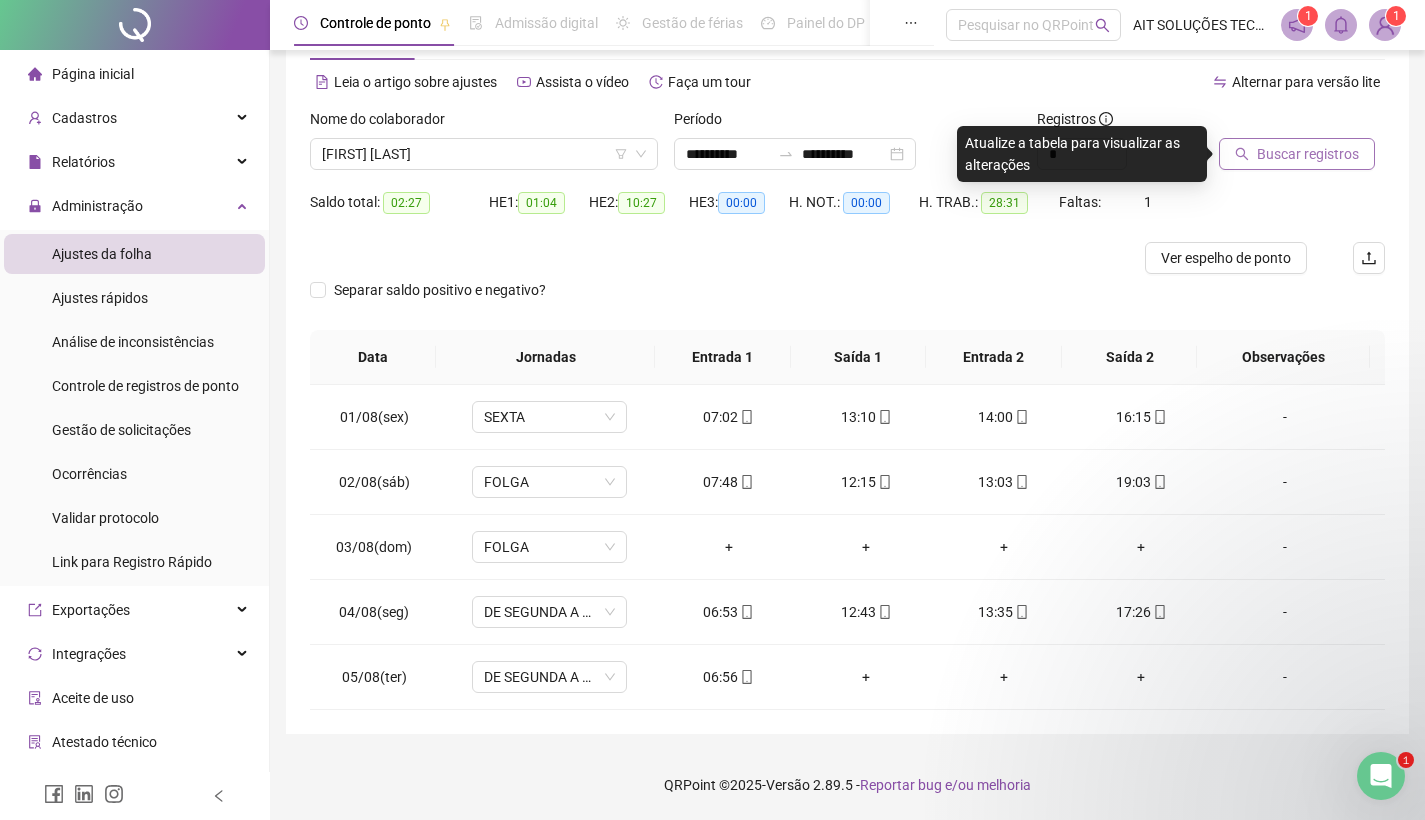 click on "Buscar registros" at bounding box center (1308, 154) 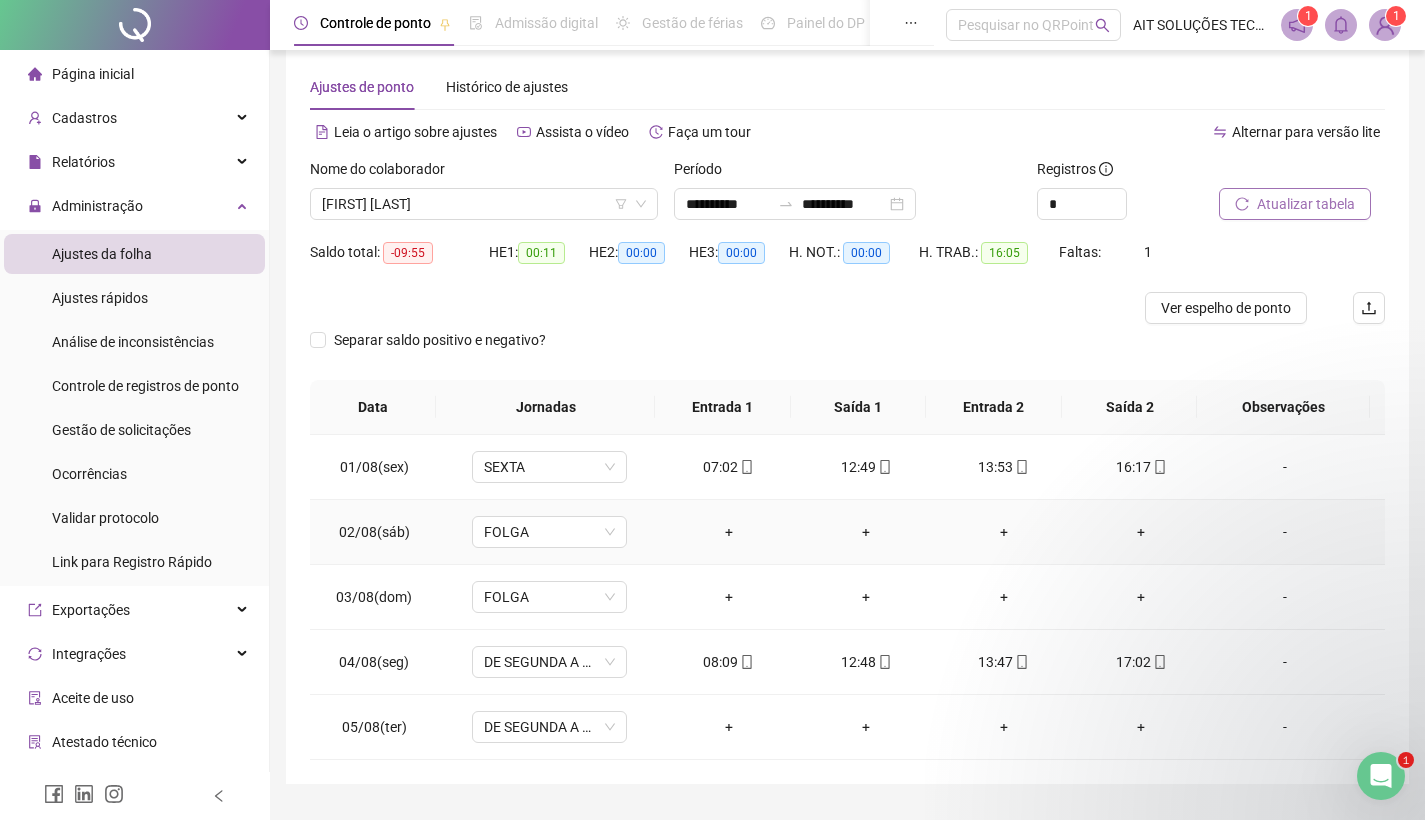 scroll, scrollTop: 0, scrollLeft: 0, axis: both 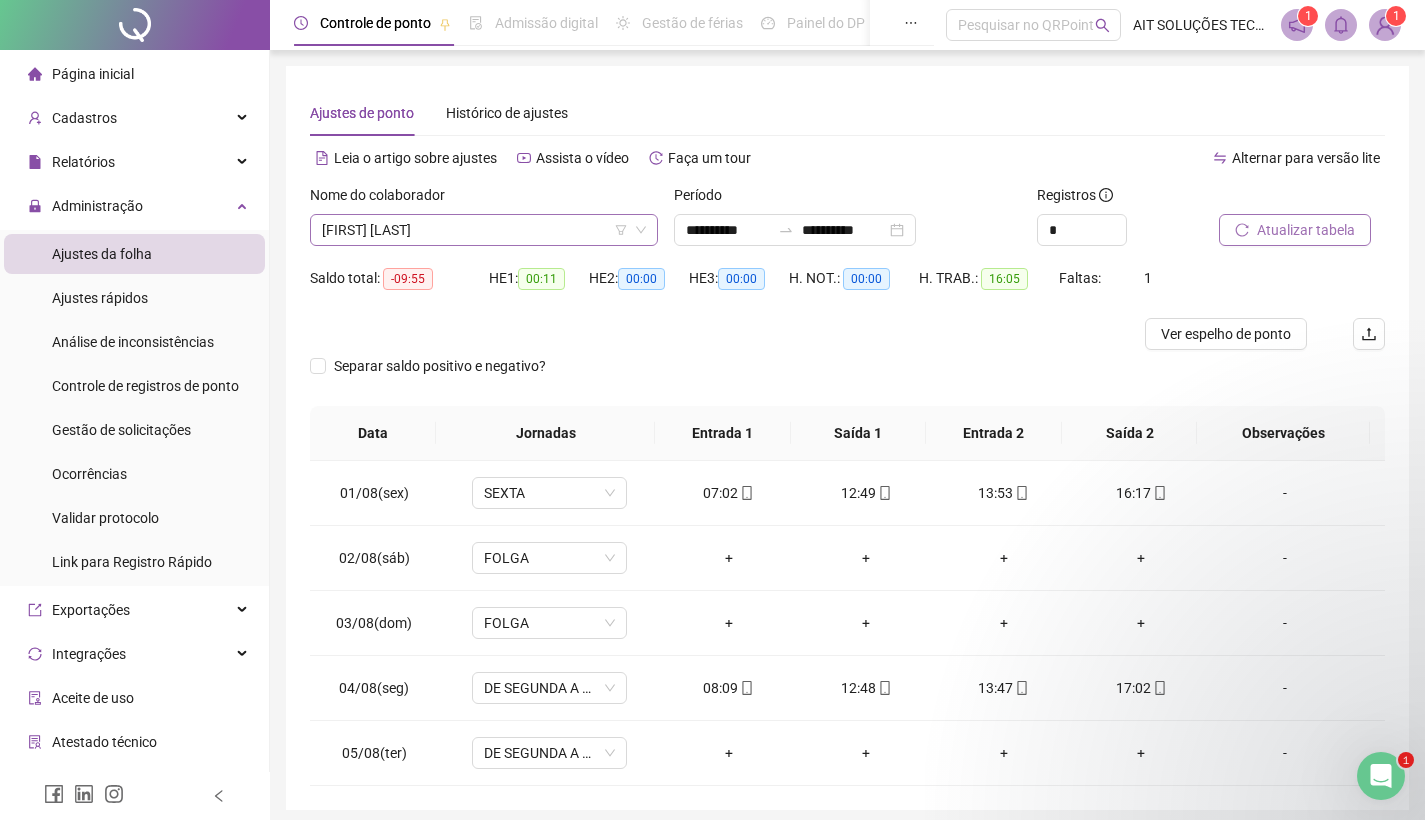 click on "[FIRST] [LAST]" at bounding box center [484, 230] 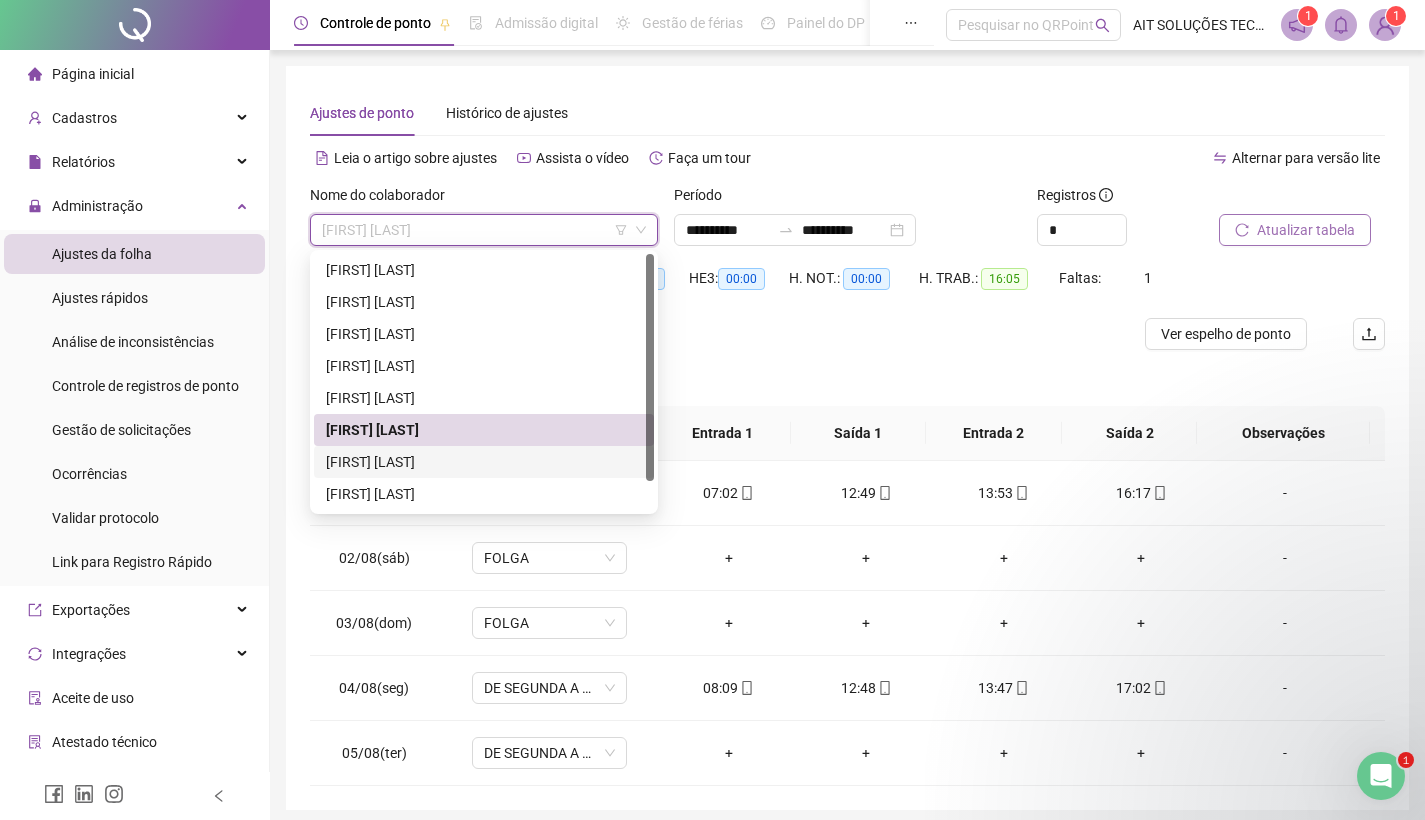 click on "[FIRST] [LAST]" at bounding box center (484, 462) 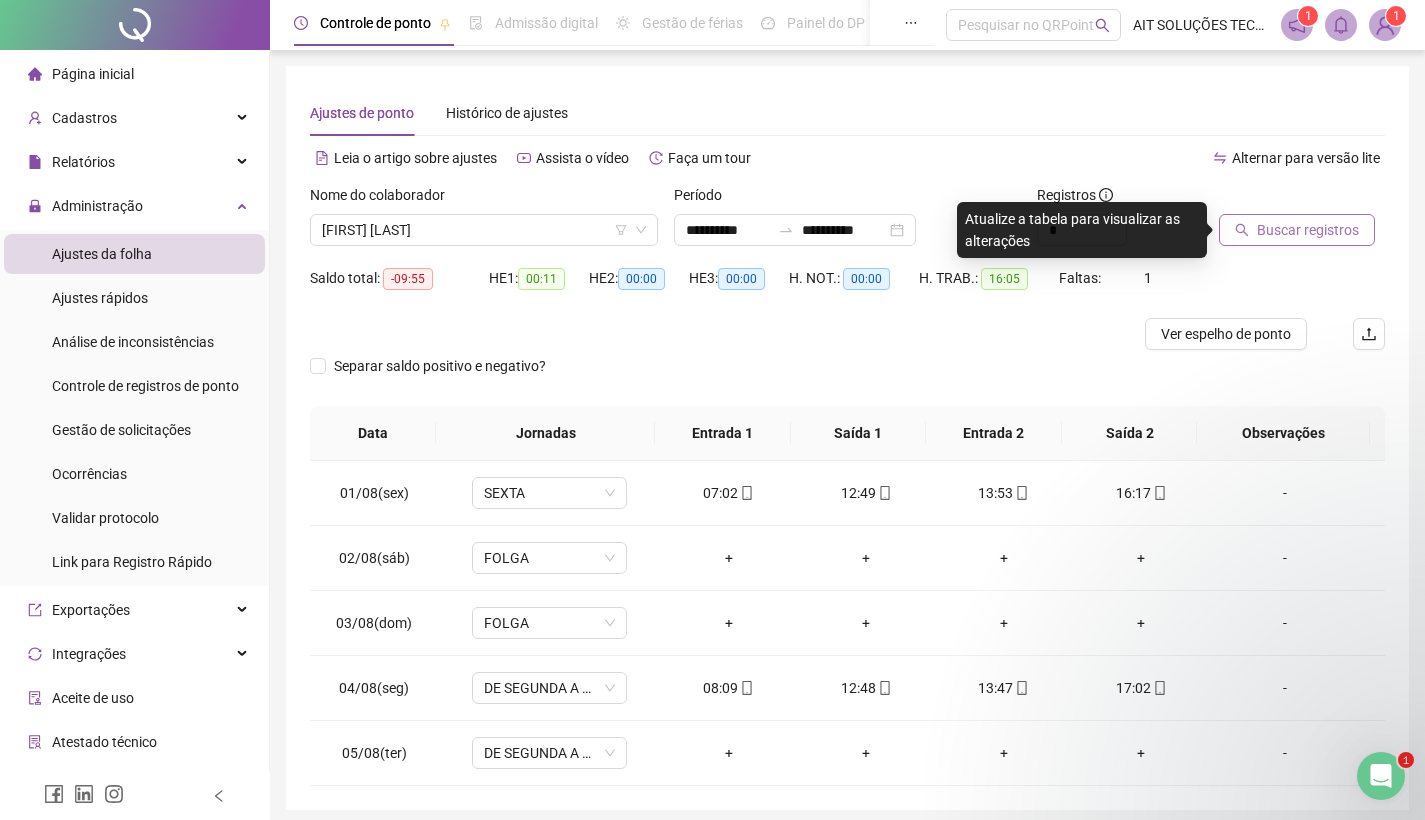 click on "Buscar registros" at bounding box center (1308, 230) 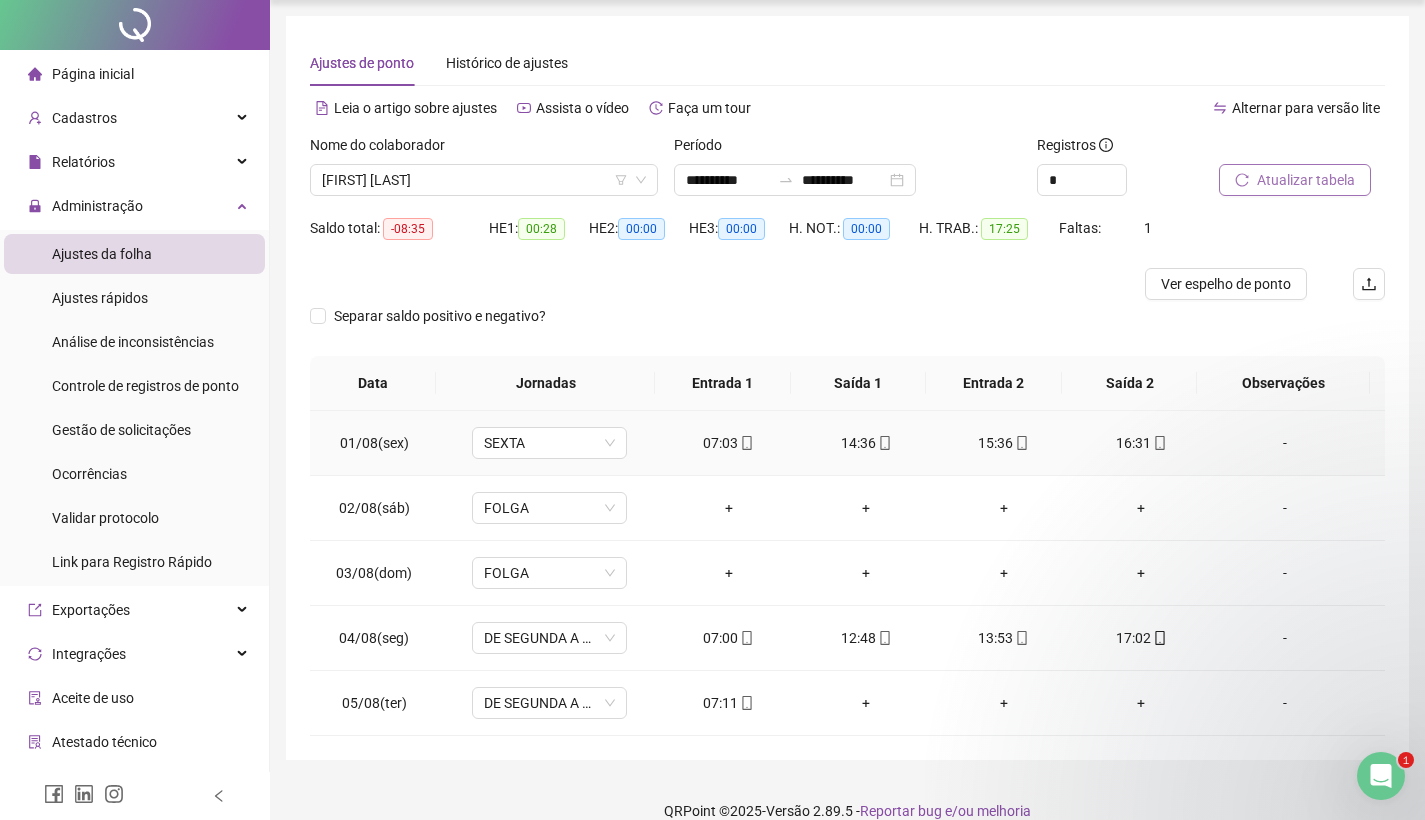 scroll, scrollTop: 76, scrollLeft: 0, axis: vertical 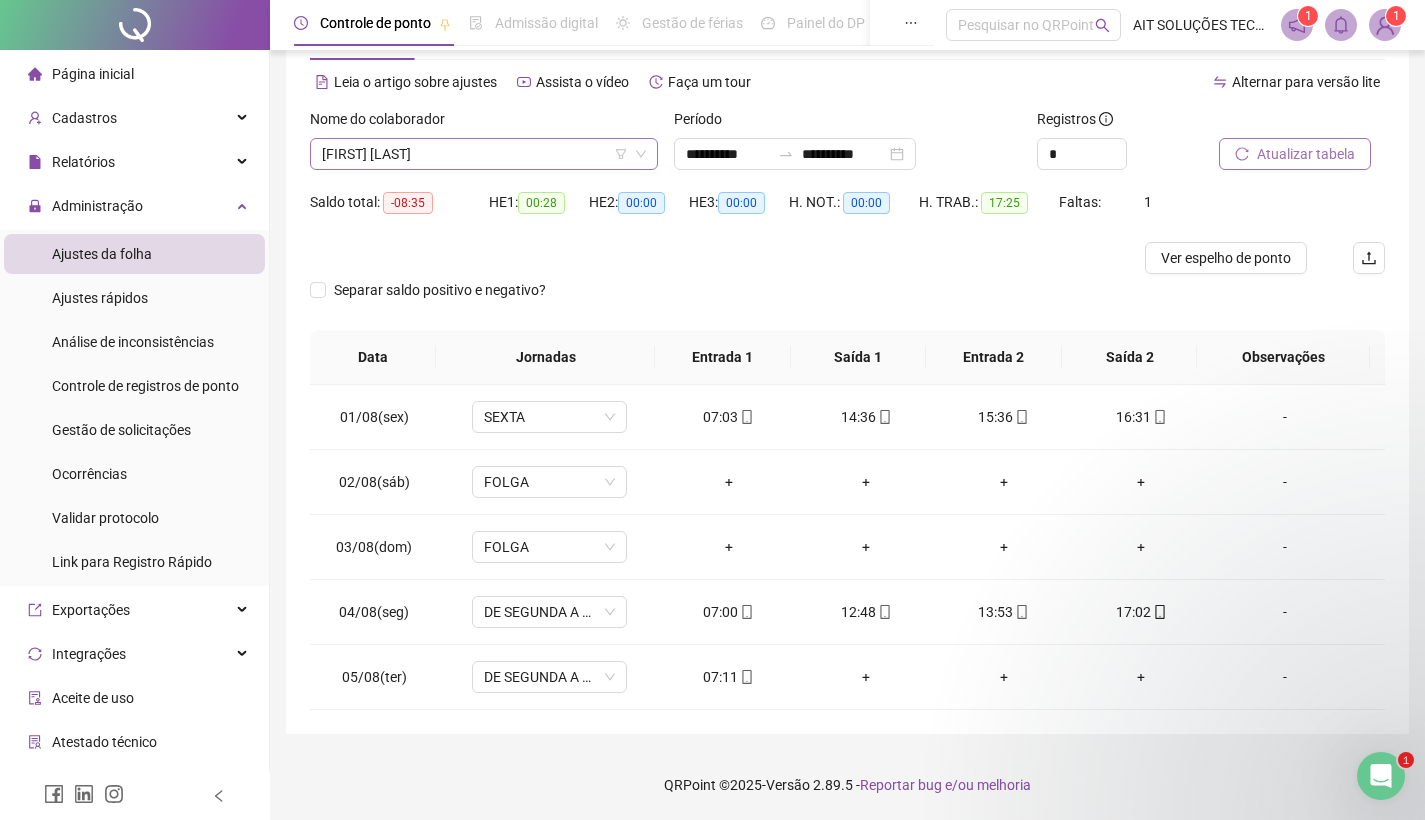 click on "[FIRST] [LAST]" at bounding box center (484, 154) 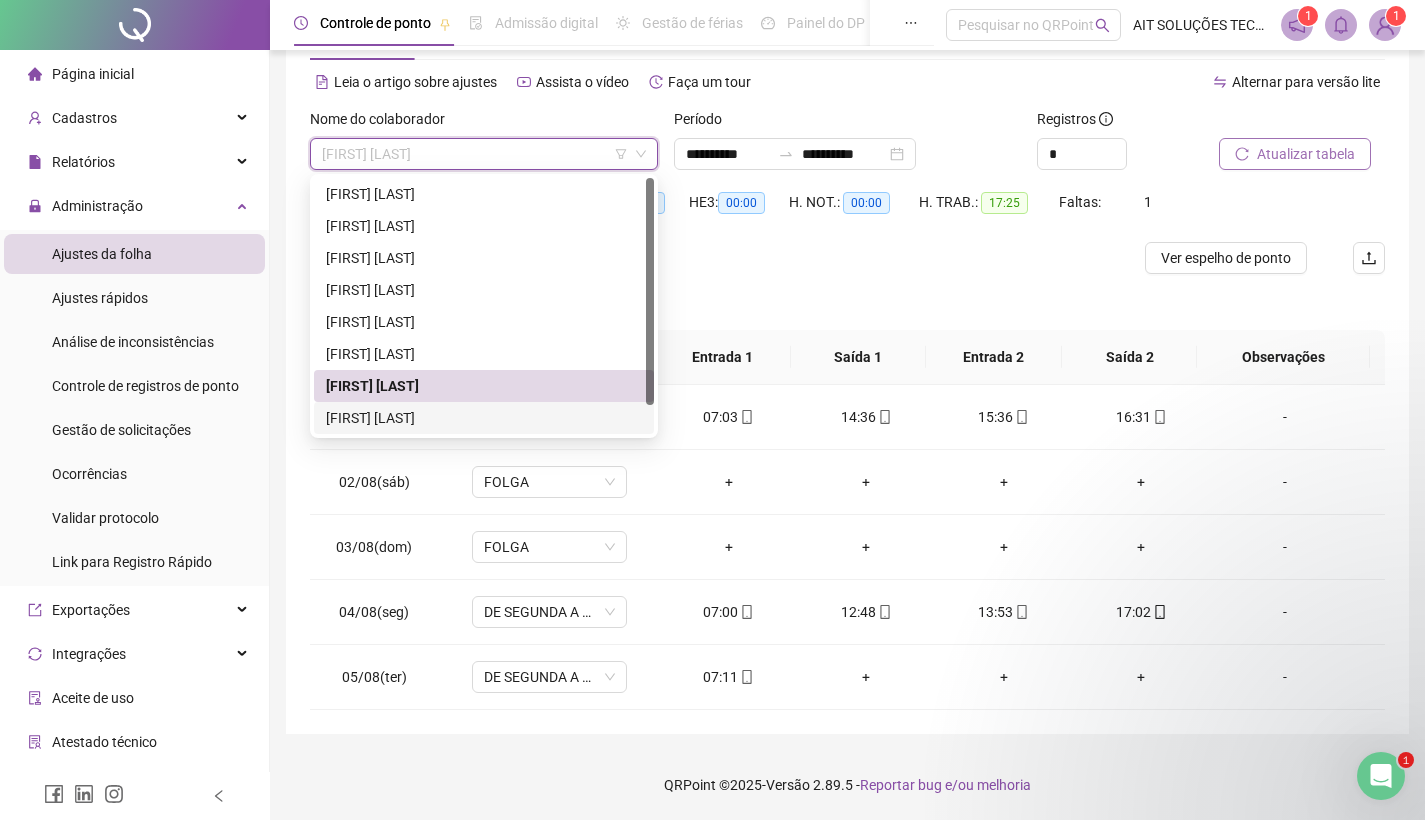click on "[FIRST] [LAST]" at bounding box center (484, 418) 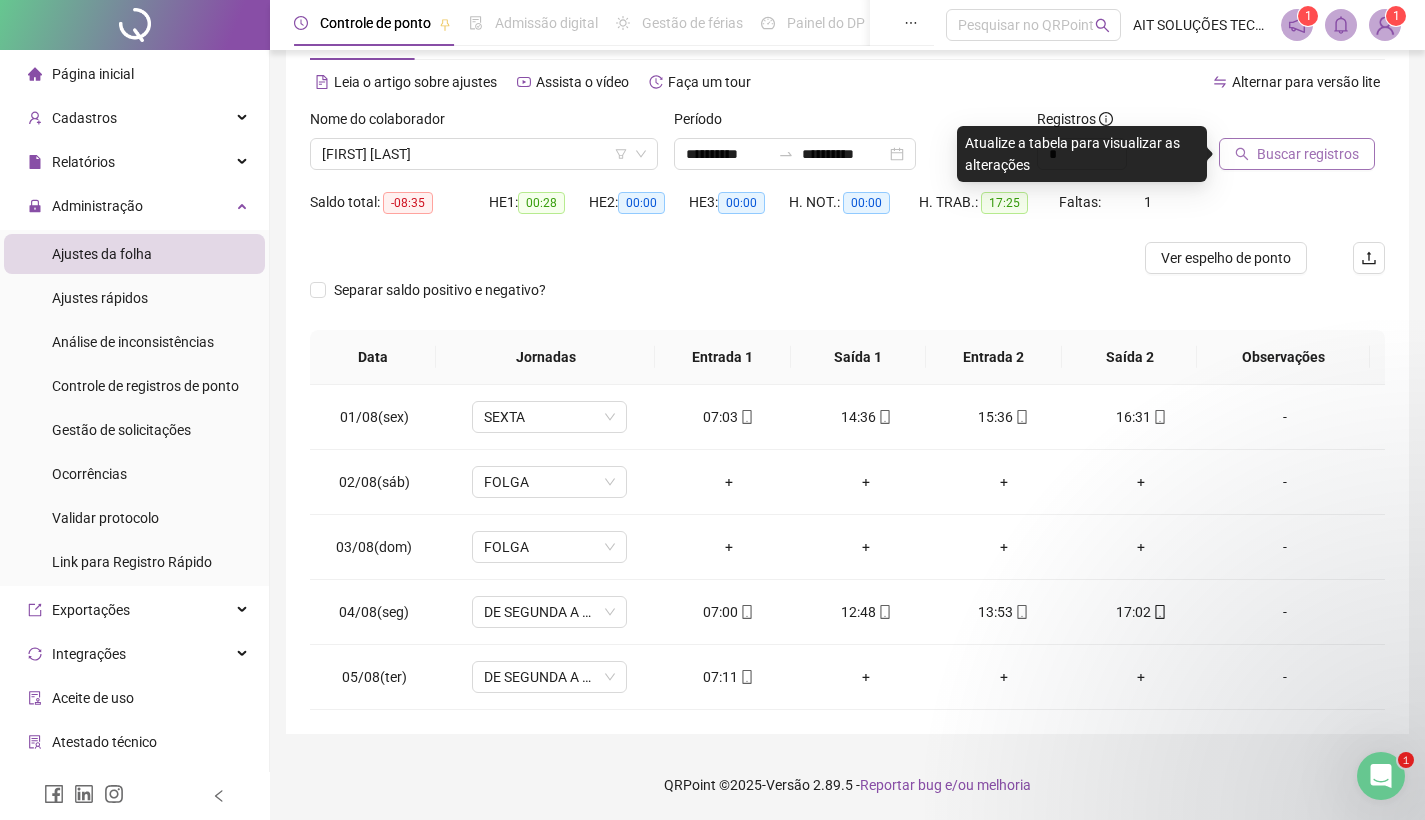 click on "Buscar registros" at bounding box center (1308, 154) 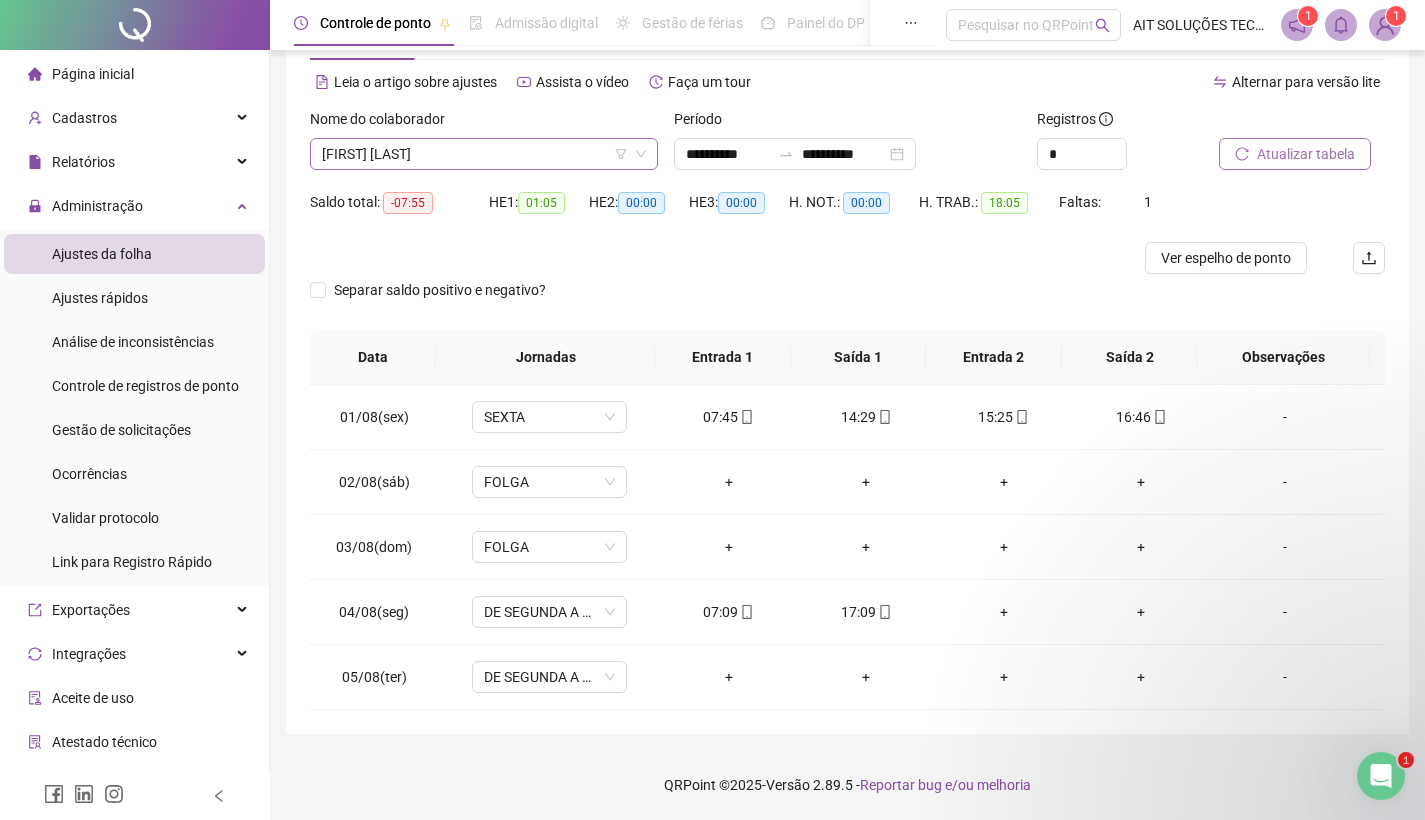 click on "[FIRST] [LAST]" at bounding box center (484, 154) 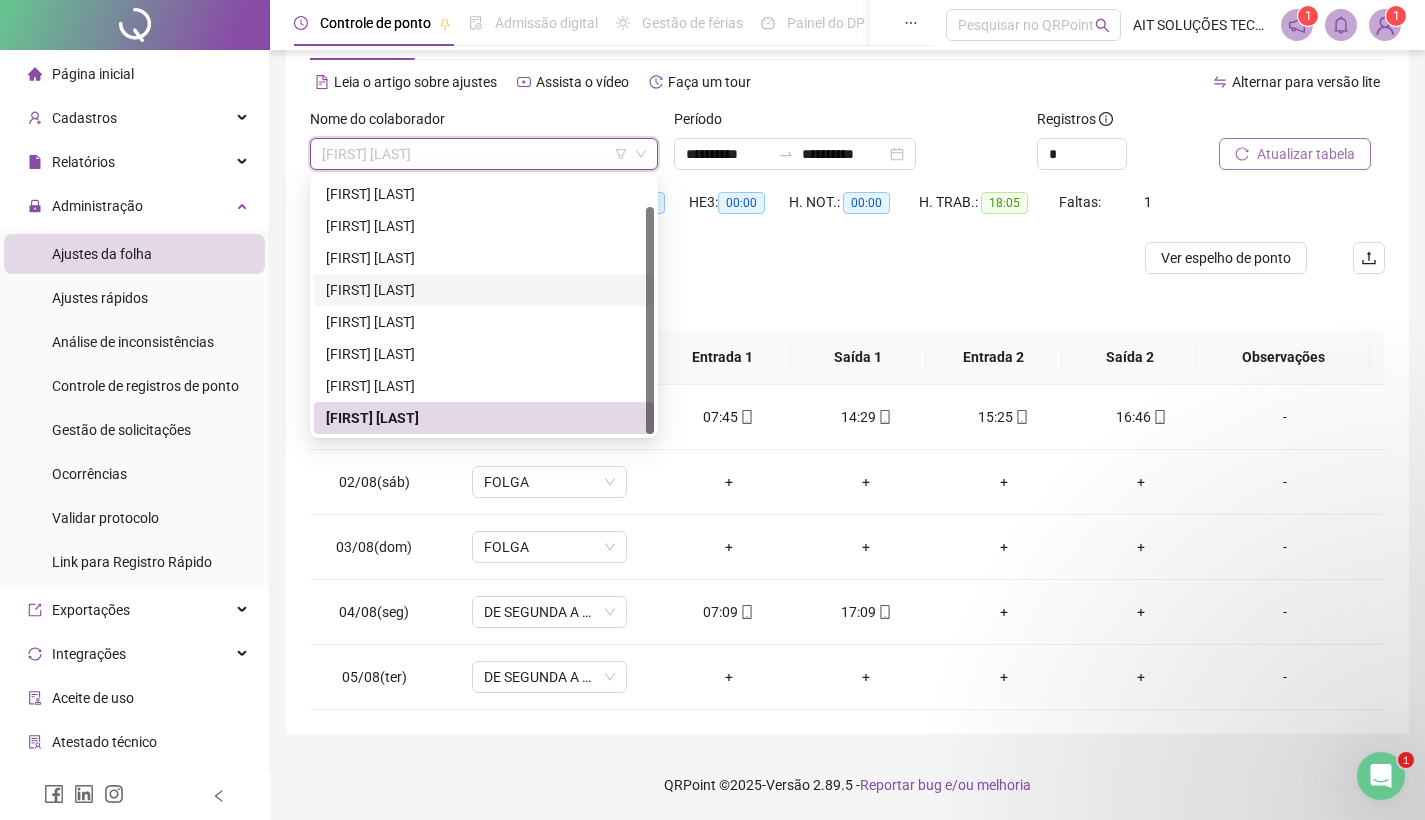 scroll, scrollTop: 32, scrollLeft: 0, axis: vertical 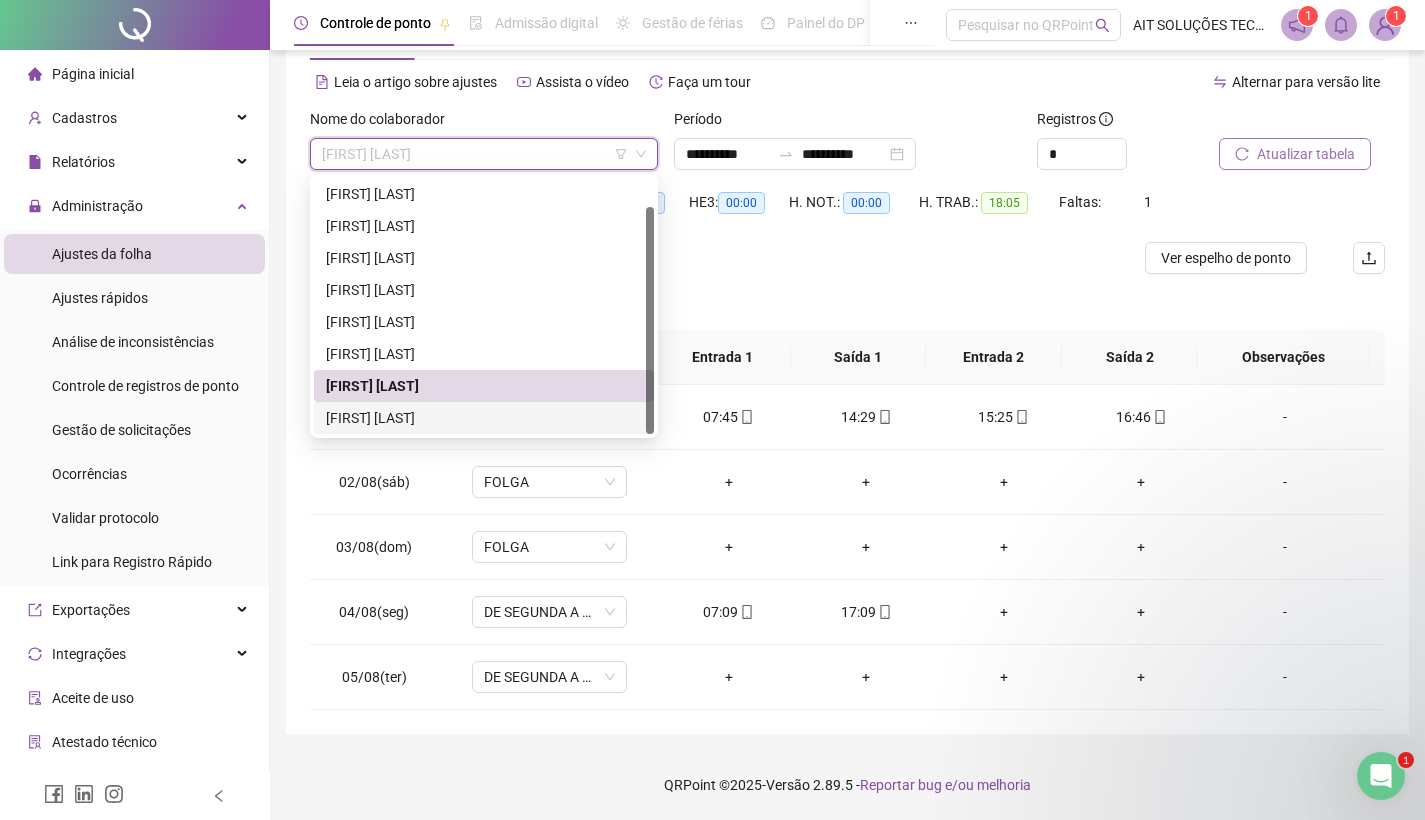 click on "[FIRST] [LAST]" at bounding box center [484, 418] 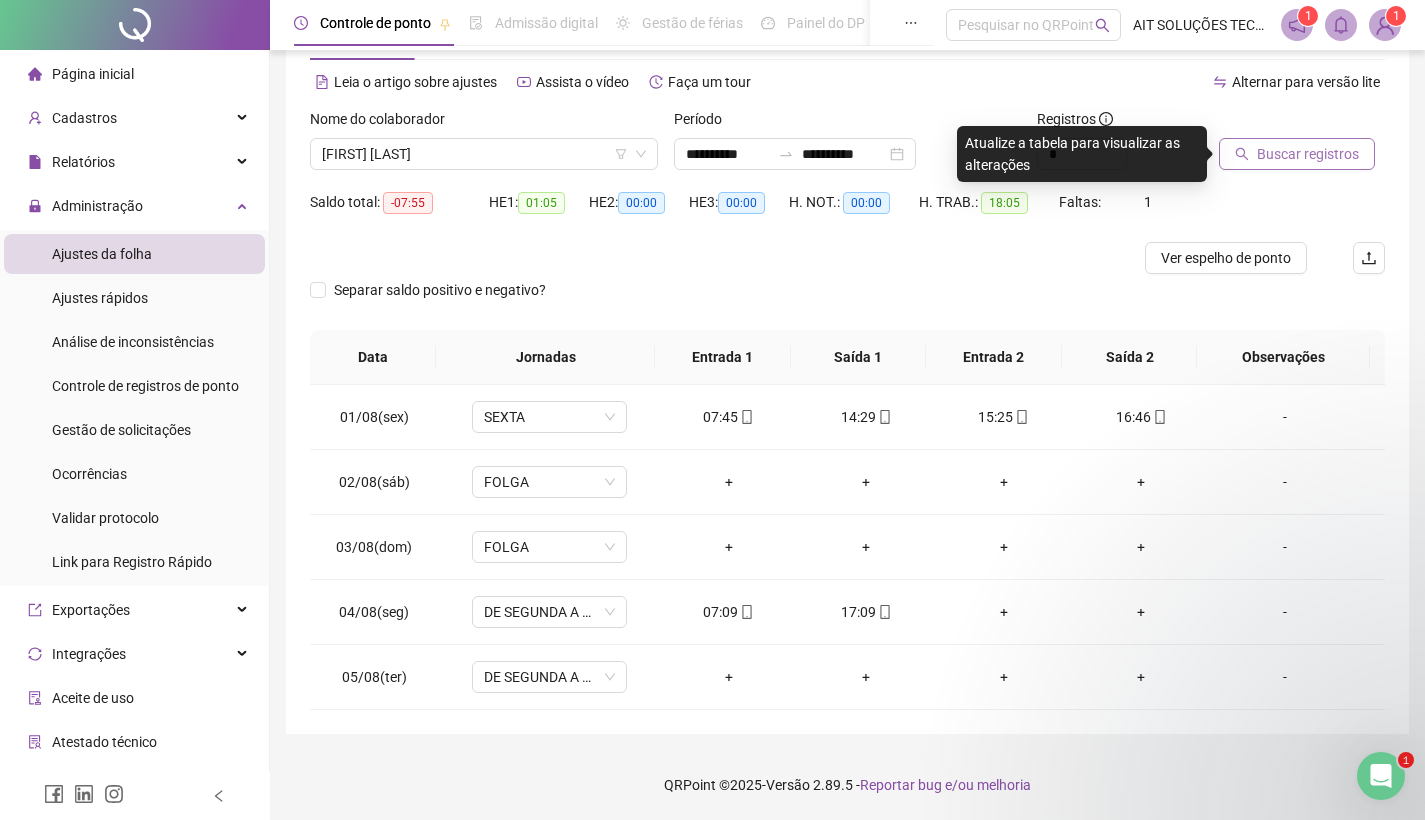 click on "Buscar registros" at bounding box center (1308, 154) 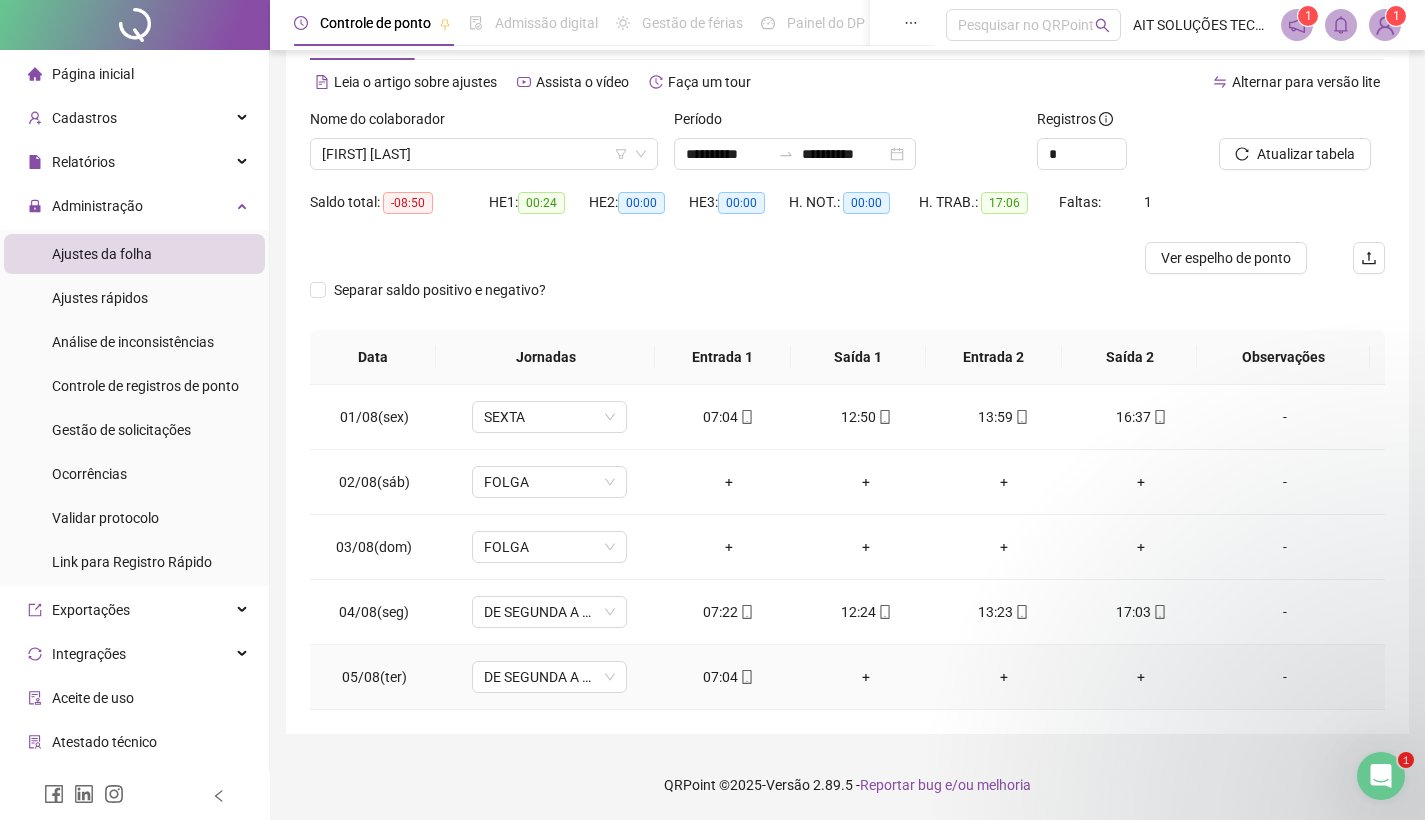 click on "07:04" at bounding box center [729, 677] 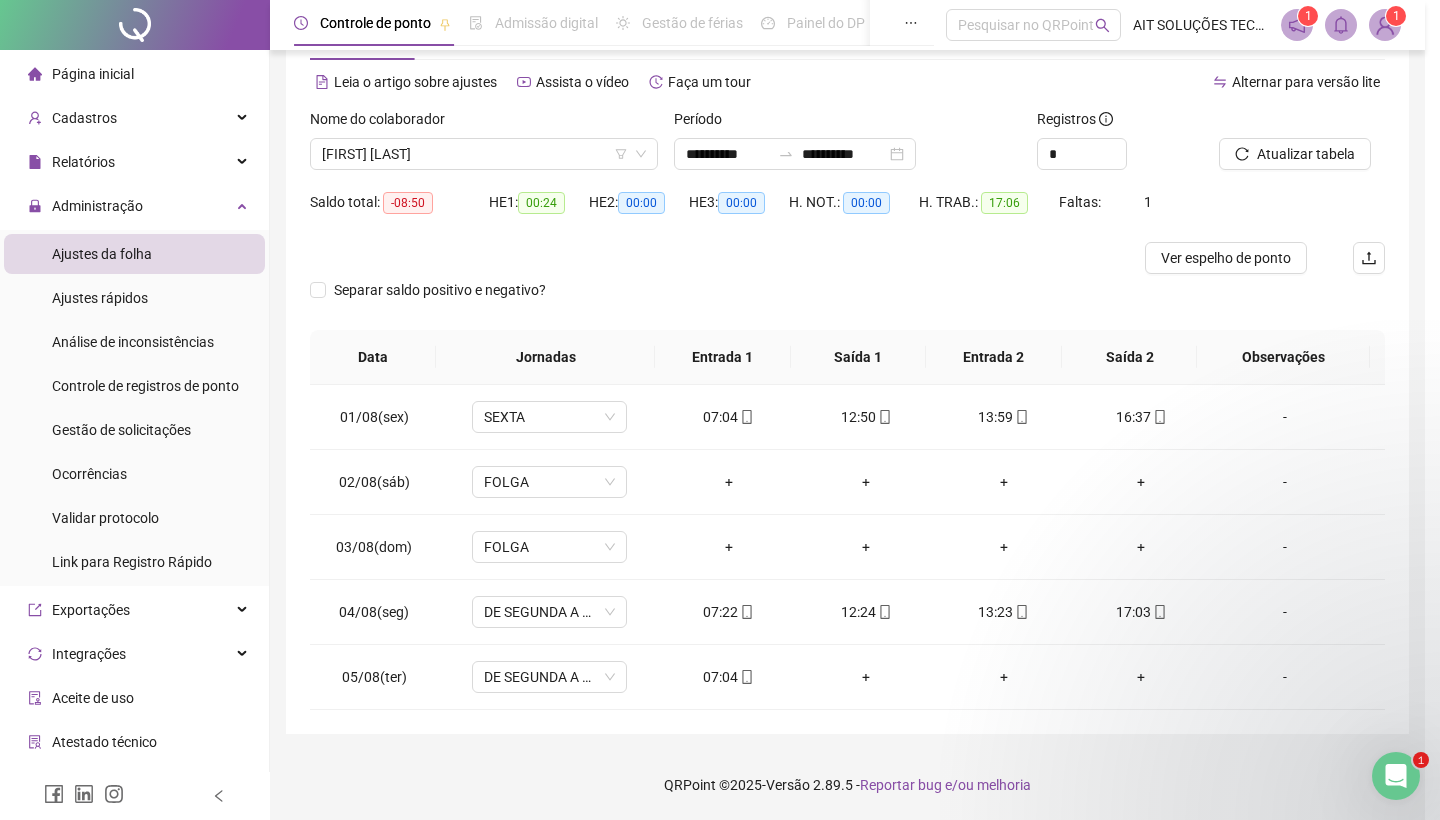 type on "**********" 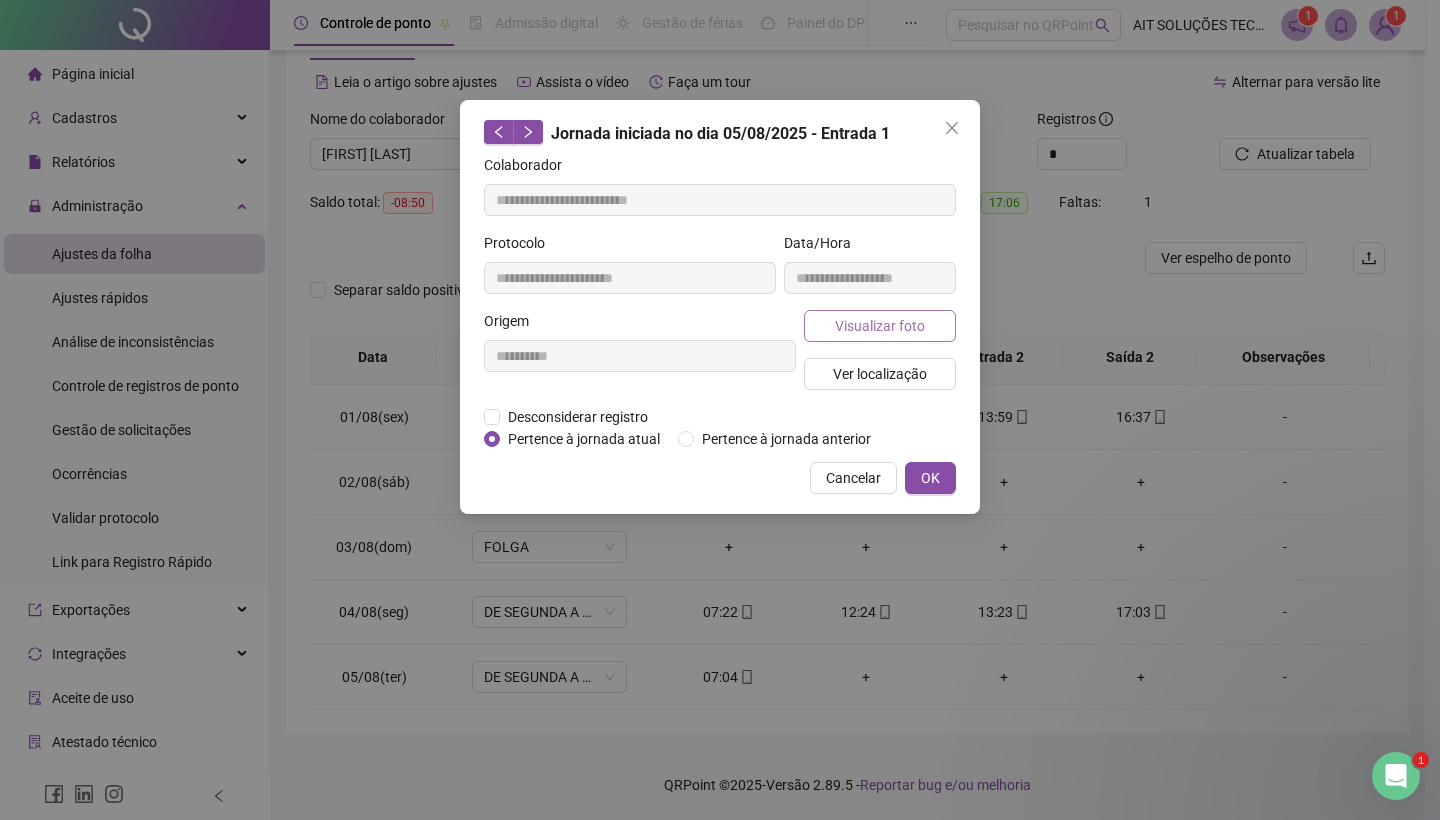 click on "Visualizar foto" at bounding box center [880, 326] 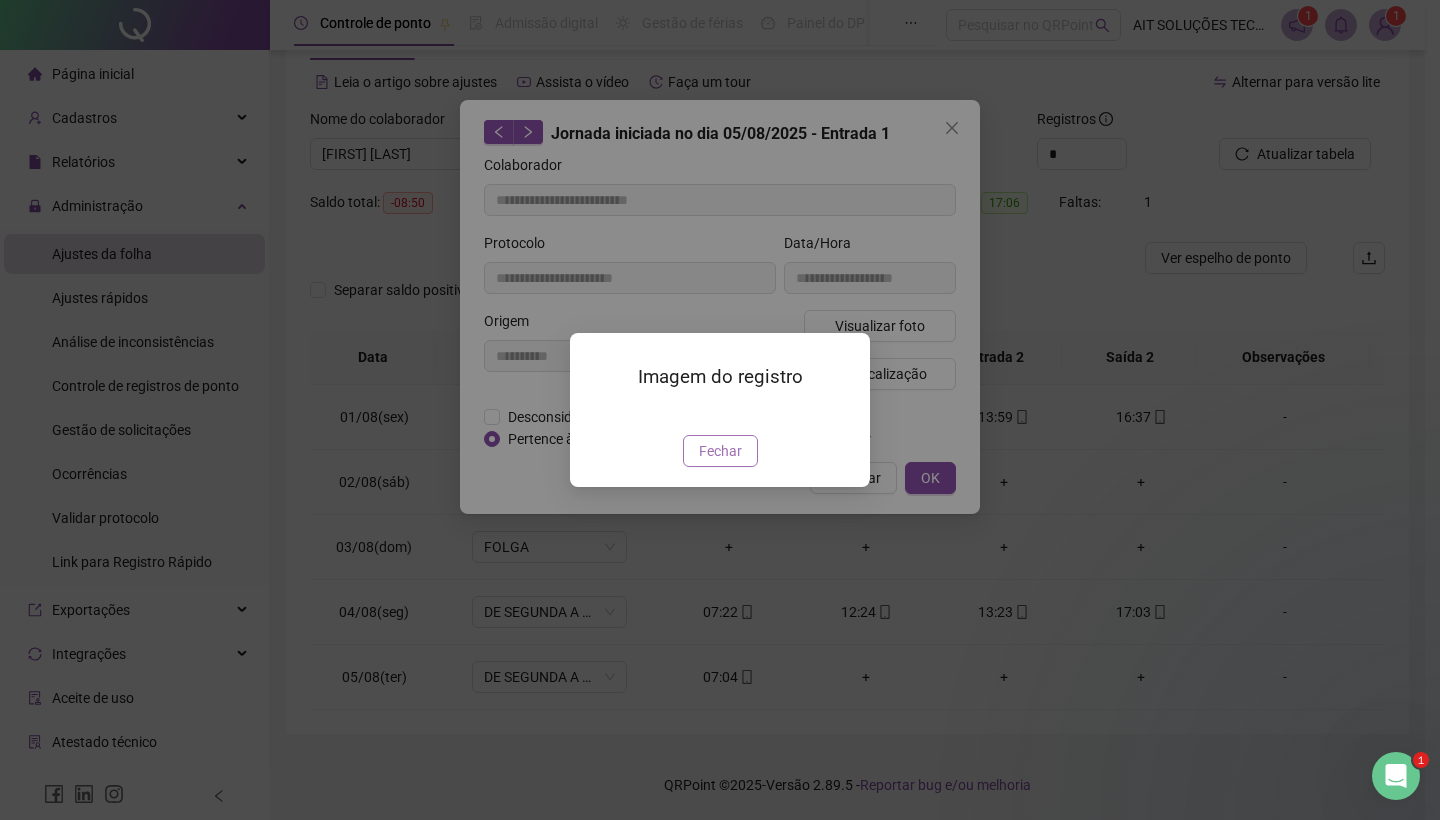click on "Fechar" at bounding box center [720, 451] 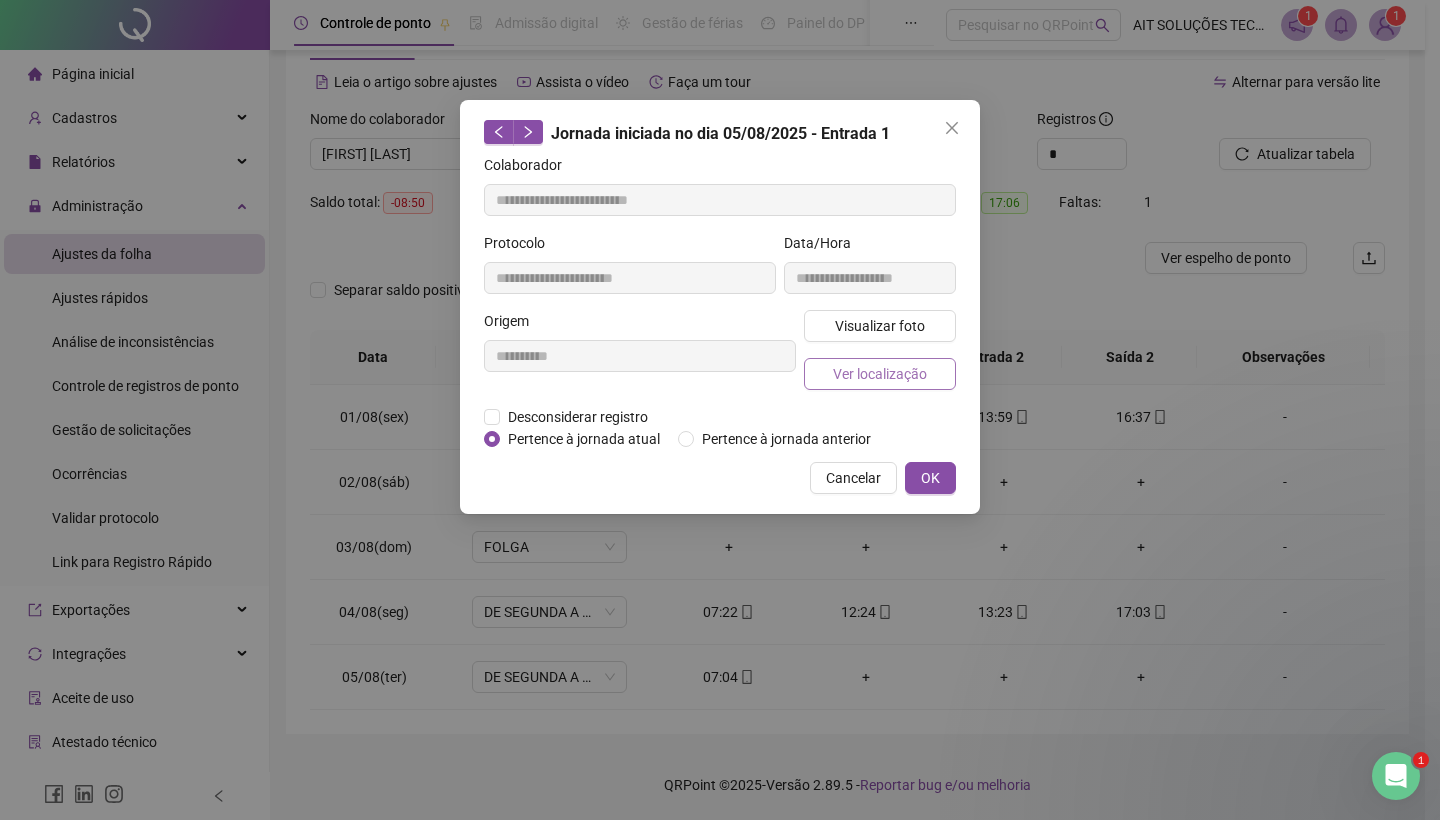 click on "Ver localização" at bounding box center [880, 374] 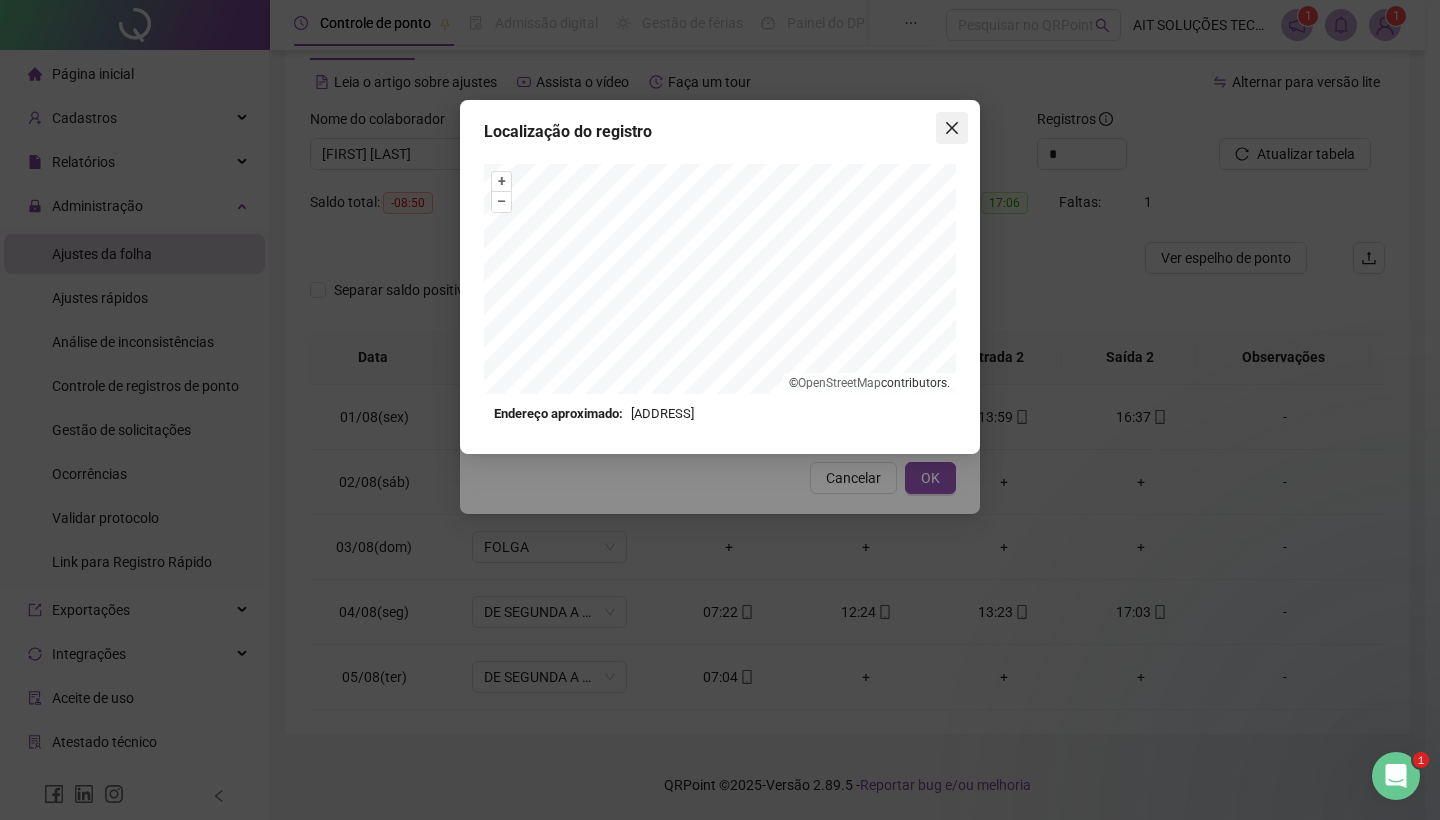 click 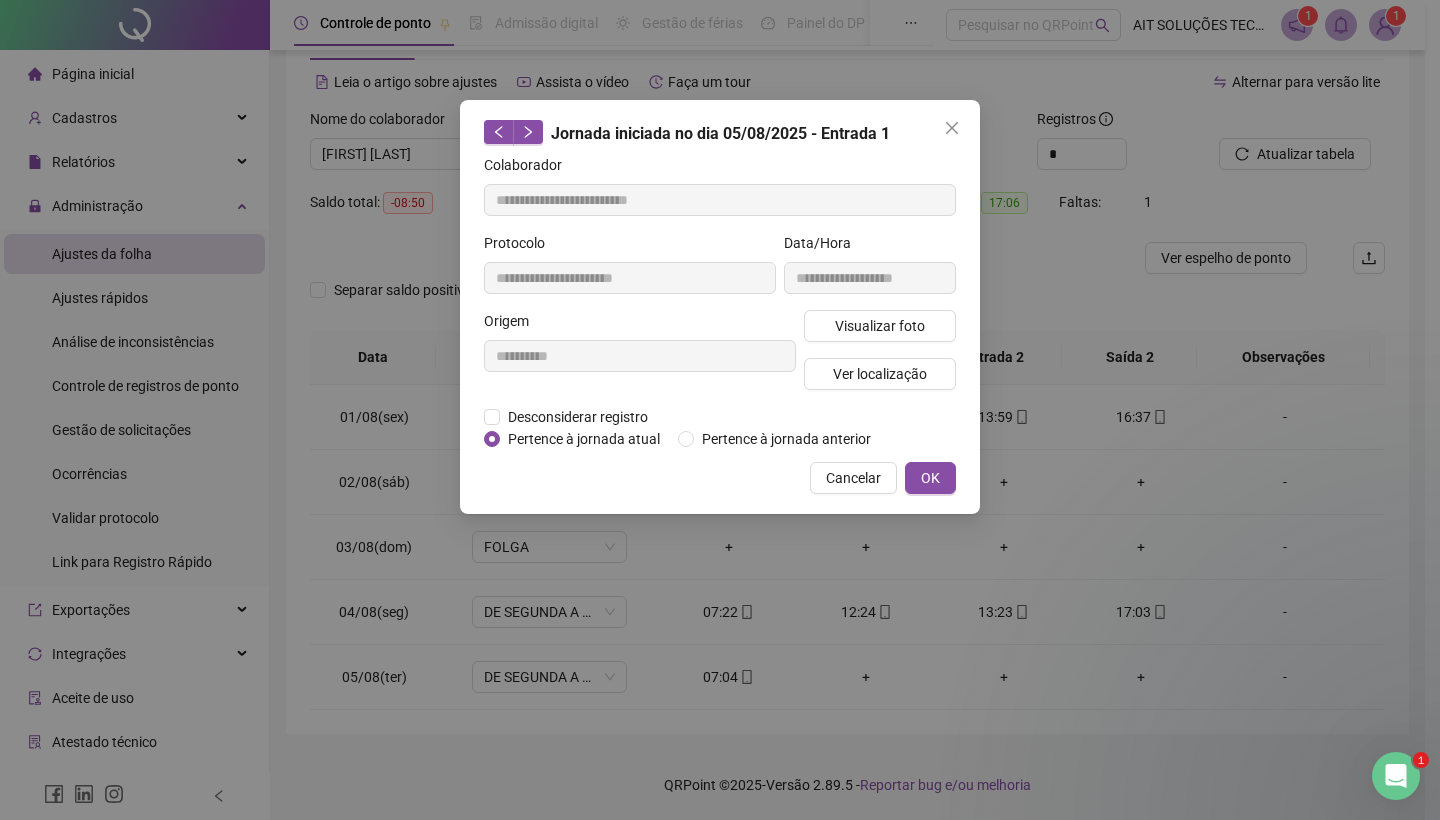 click 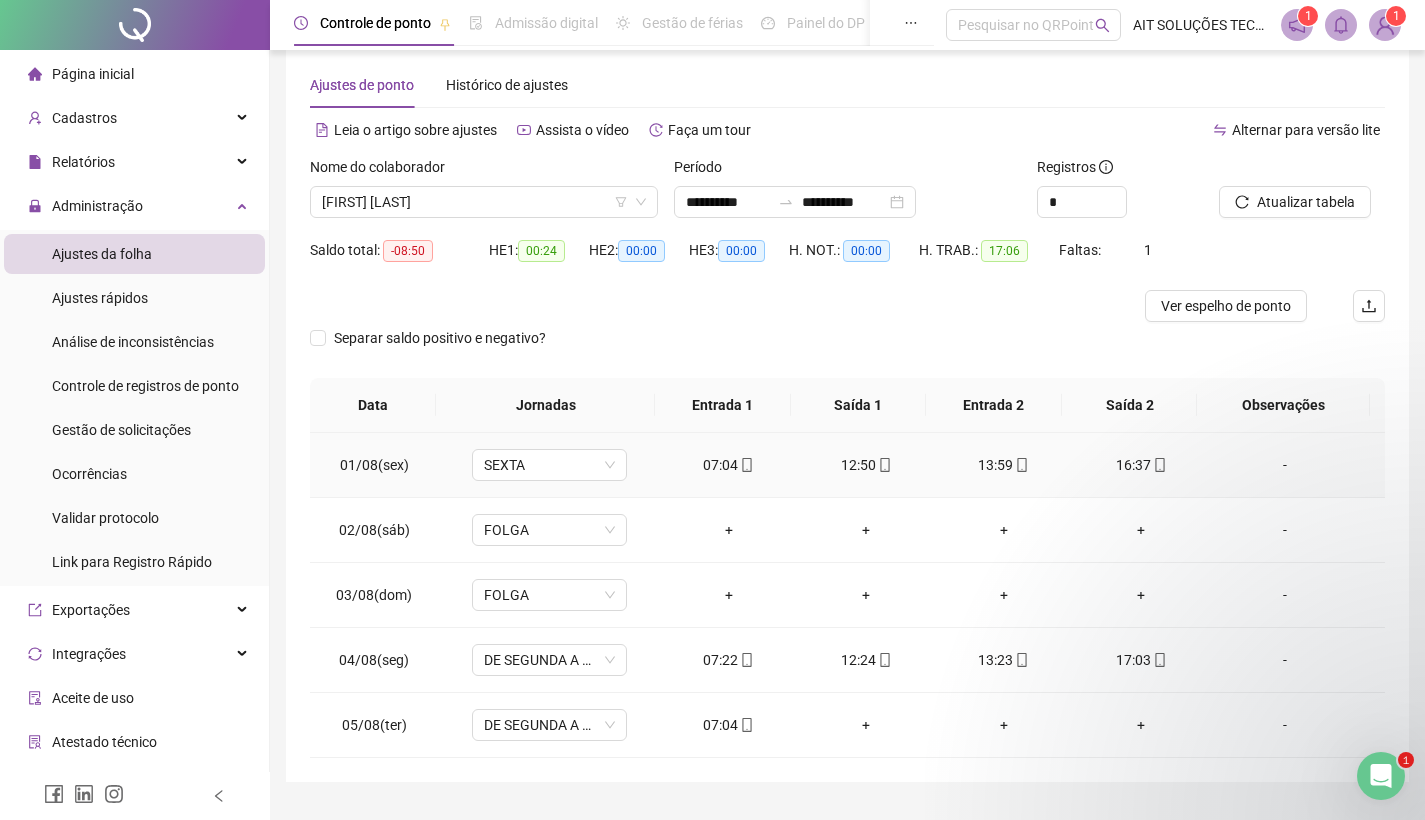 scroll, scrollTop: 76, scrollLeft: 0, axis: vertical 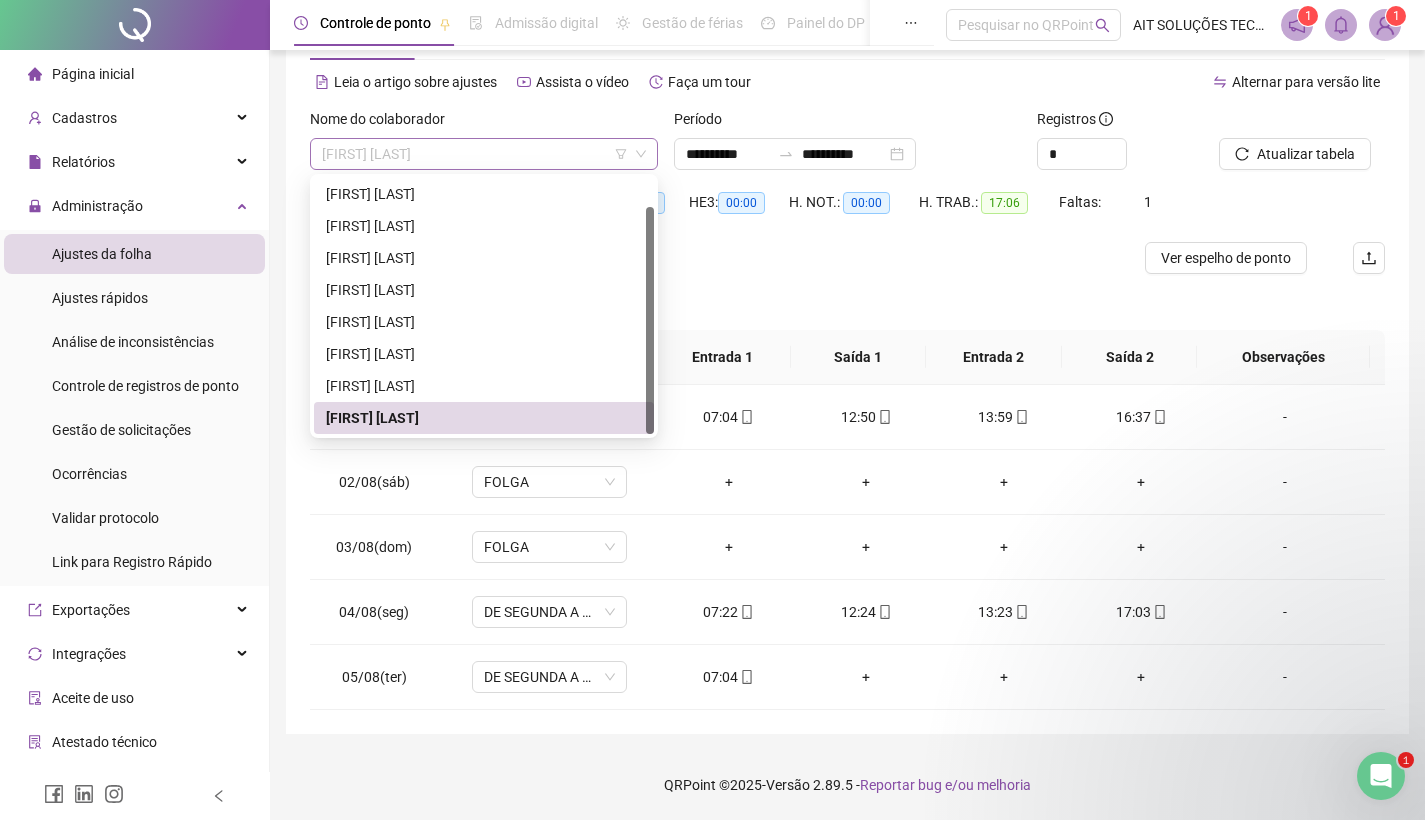 click on "[FIRST] [LAST]" at bounding box center [484, 154] 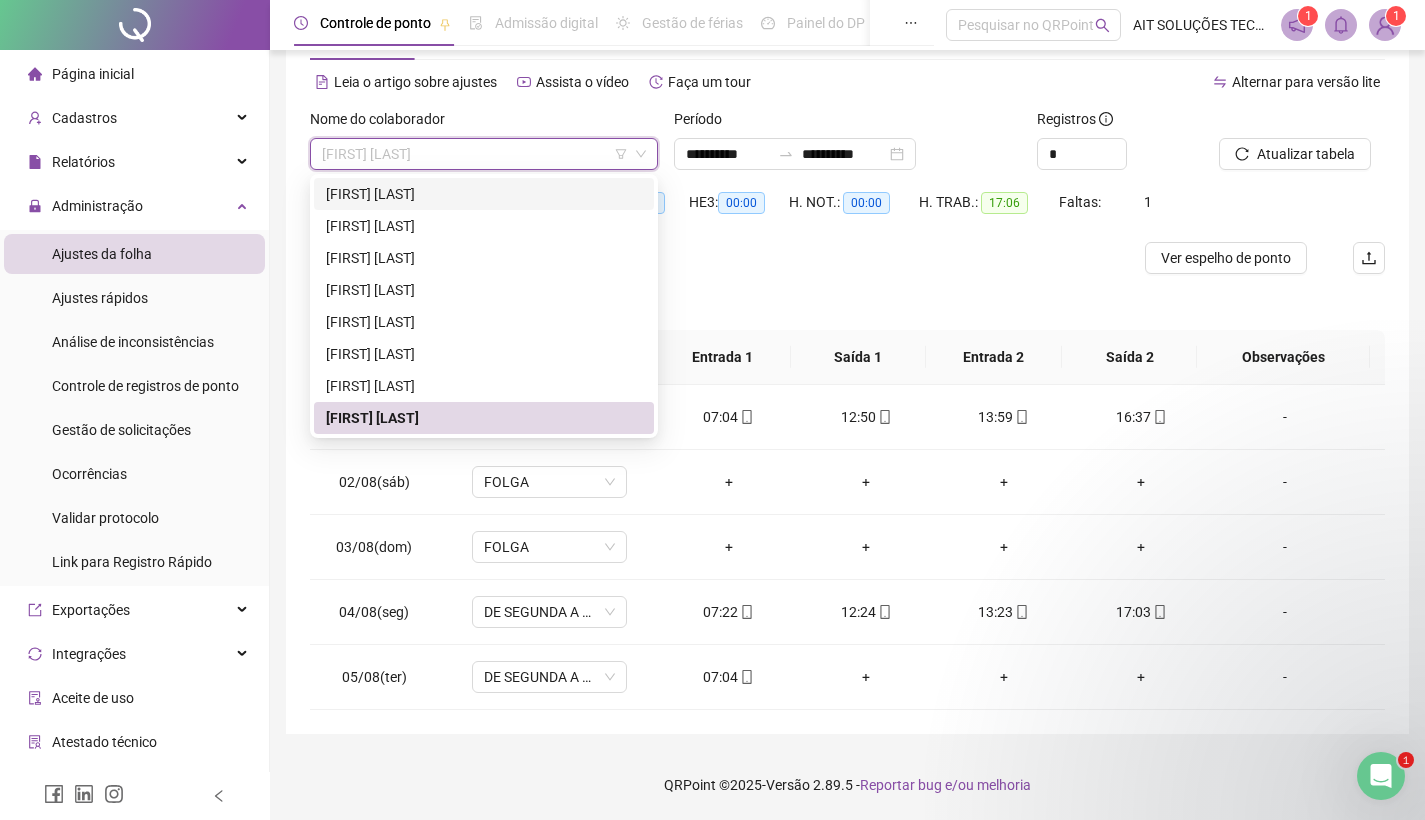 click on "[FIRST] [LAST]" at bounding box center [484, 194] 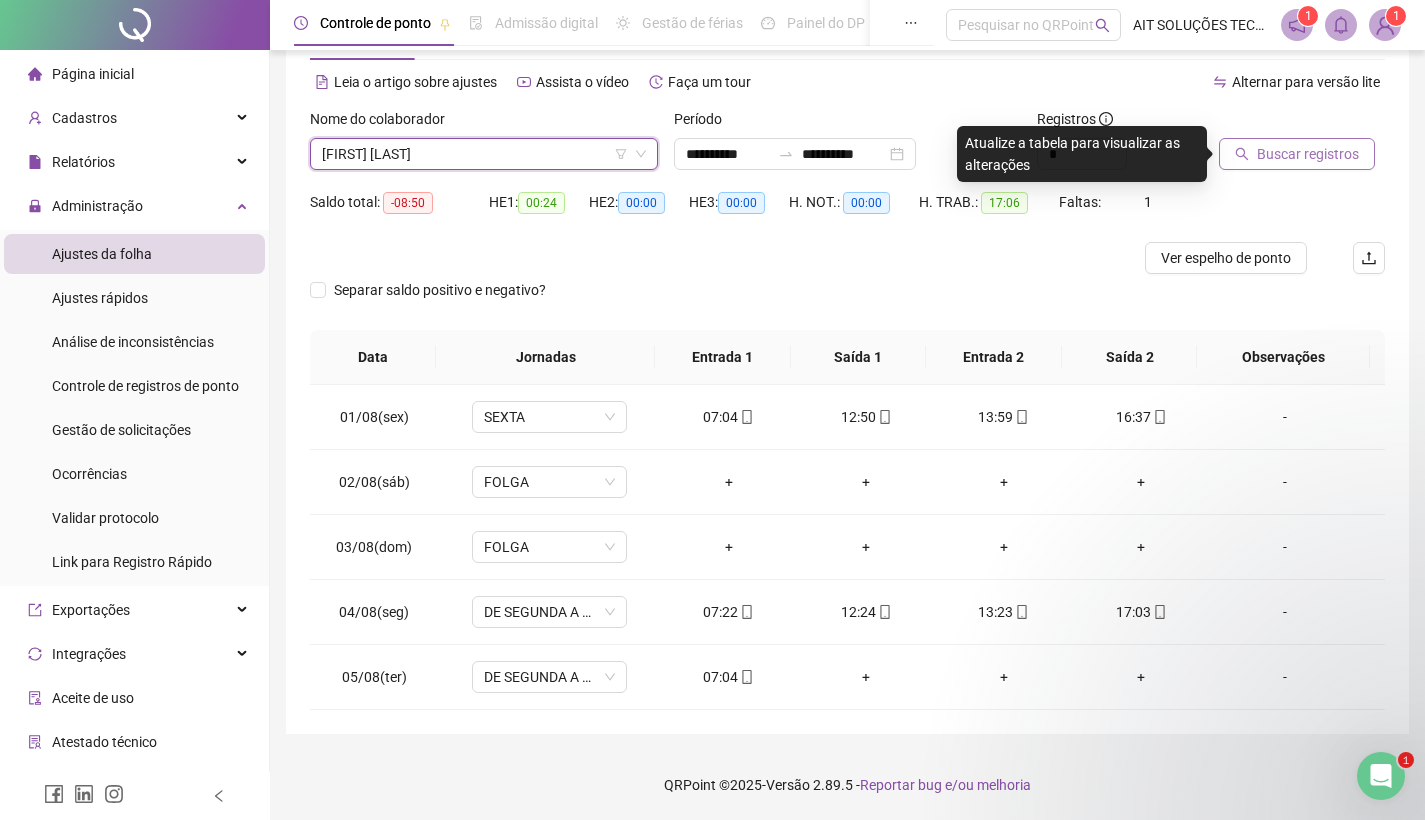 click on "Buscar registros" at bounding box center [1308, 154] 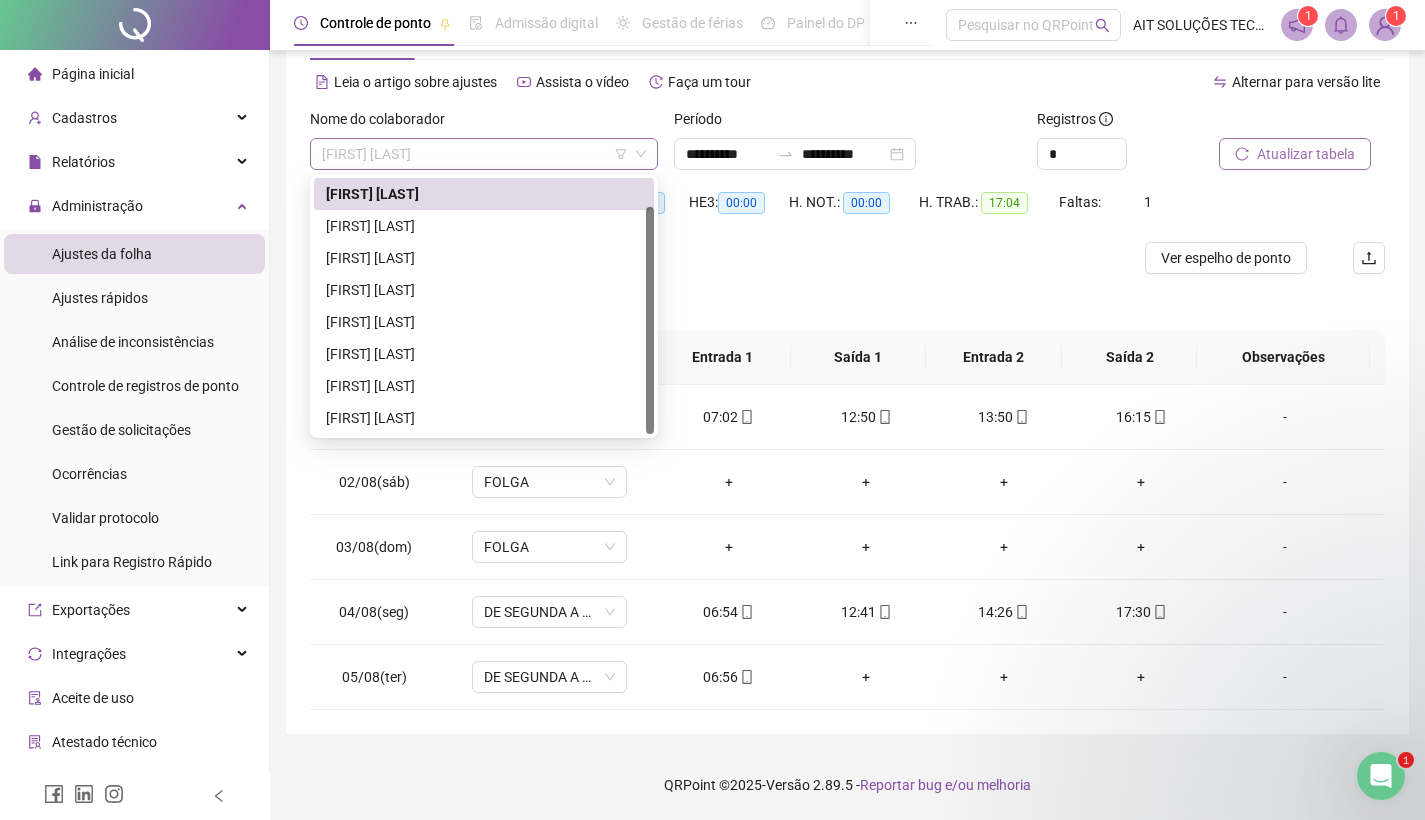 click on "[FIRST] [LAST]" at bounding box center (484, 154) 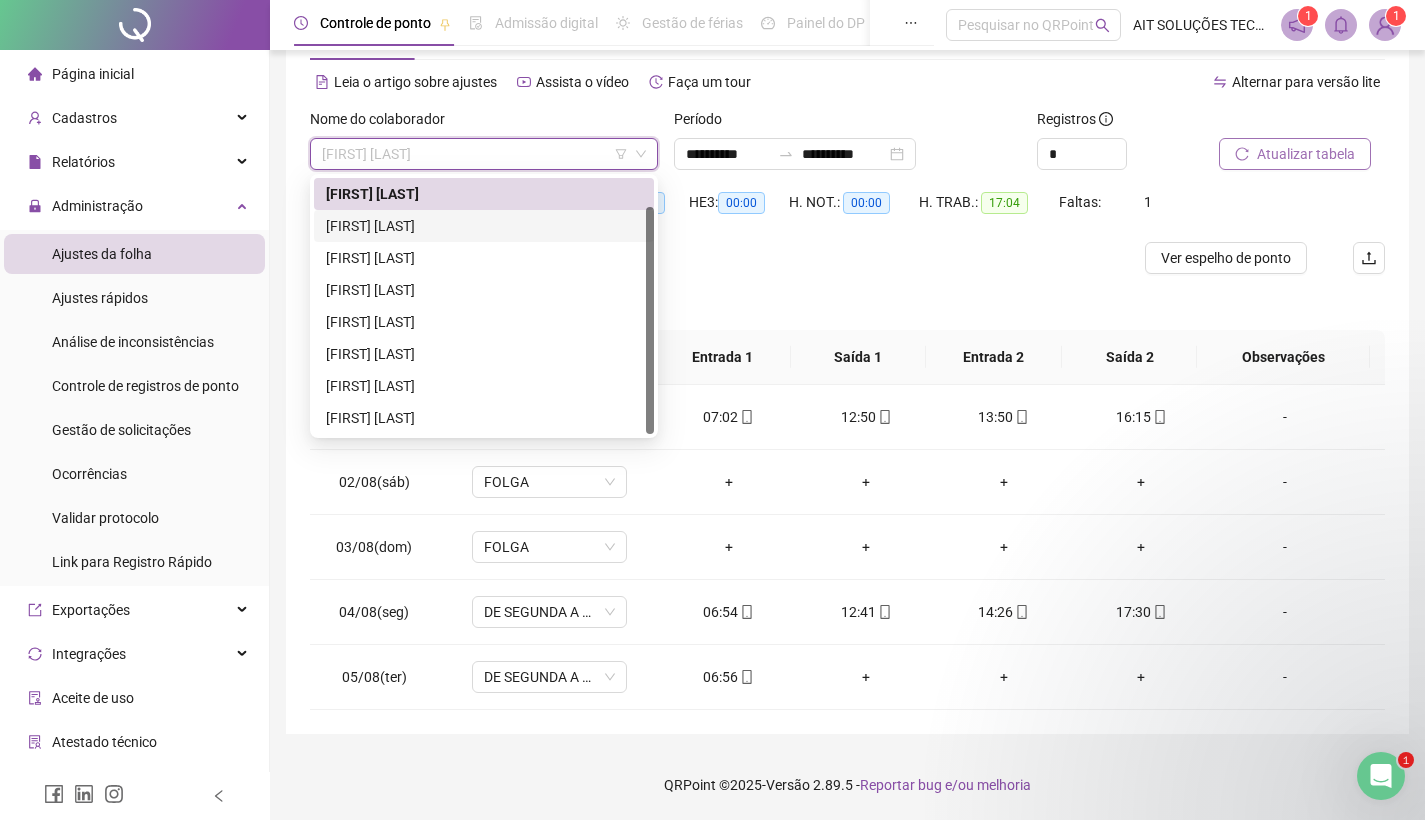 click on "[FIRST] [LAST]" at bounding box center (484, 226) 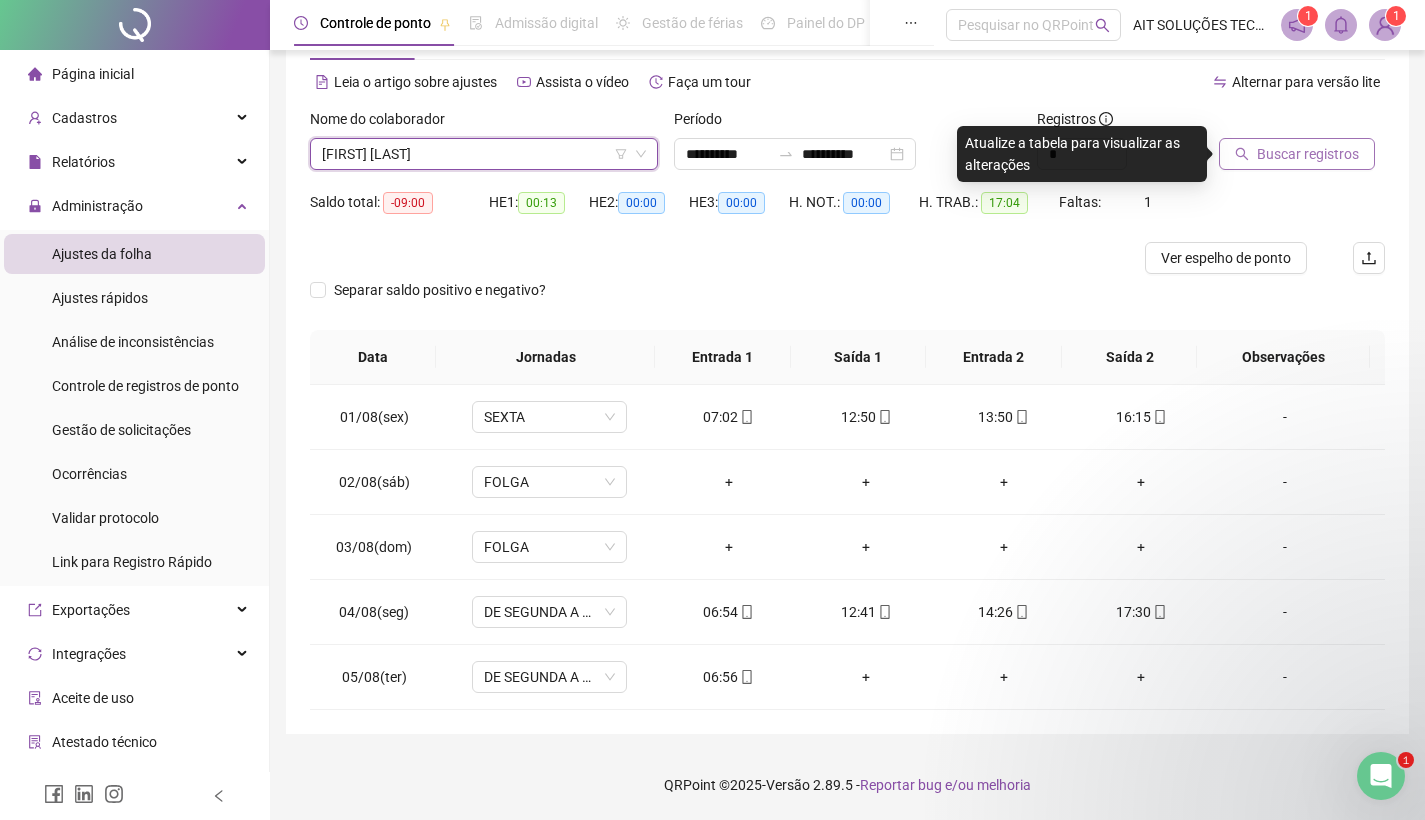 click on "Buscar registros" at bounding box center (1308, 154) 